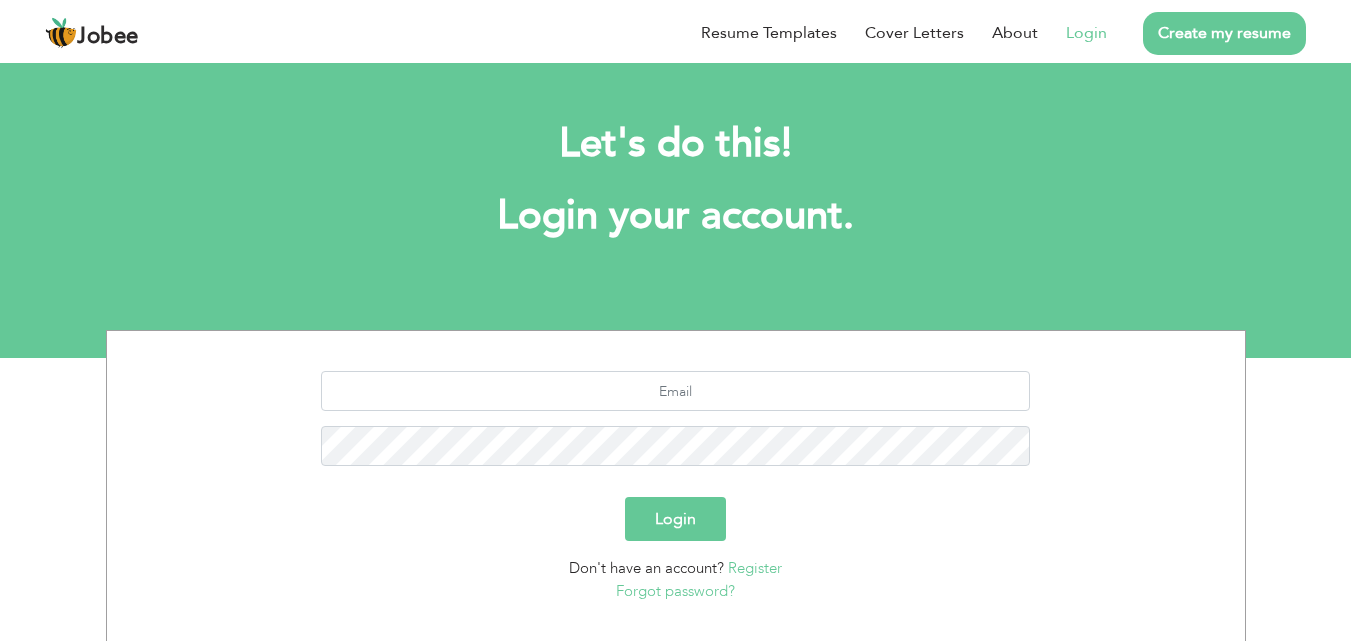 scroll, scrollTop: 0, scrollLeft: 0, axis: both 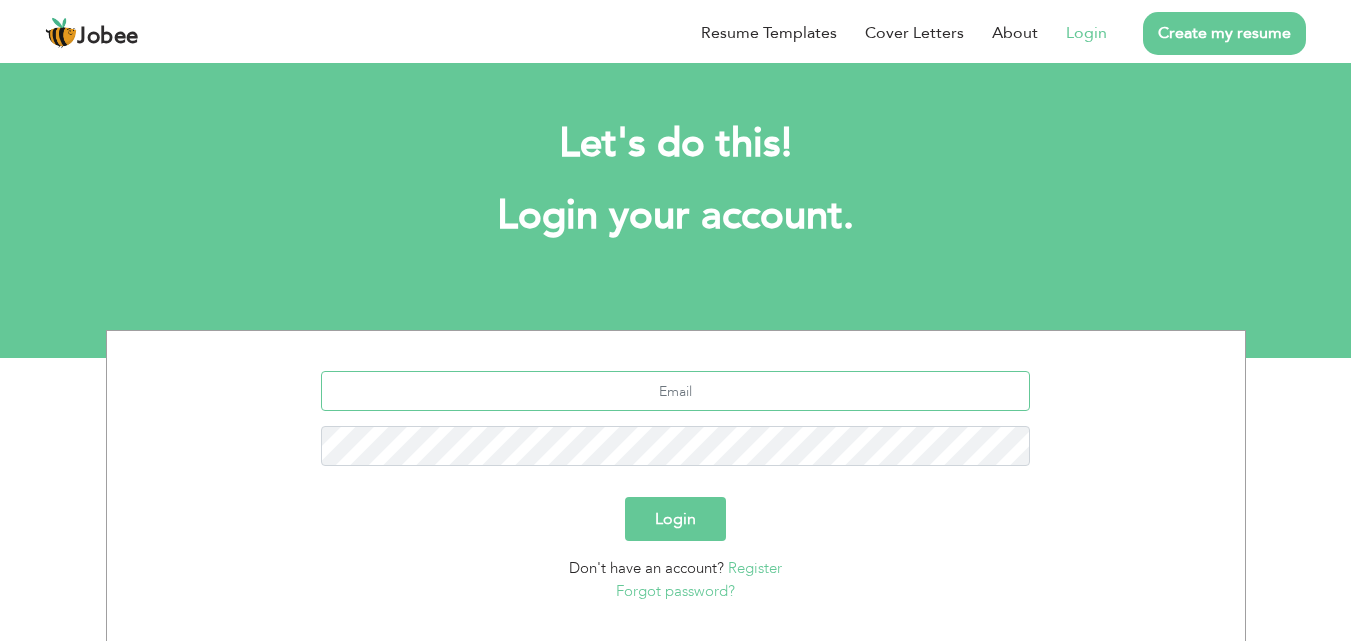 type on "[EMAIL_ADDRESS][DOMAIN_NAME]" 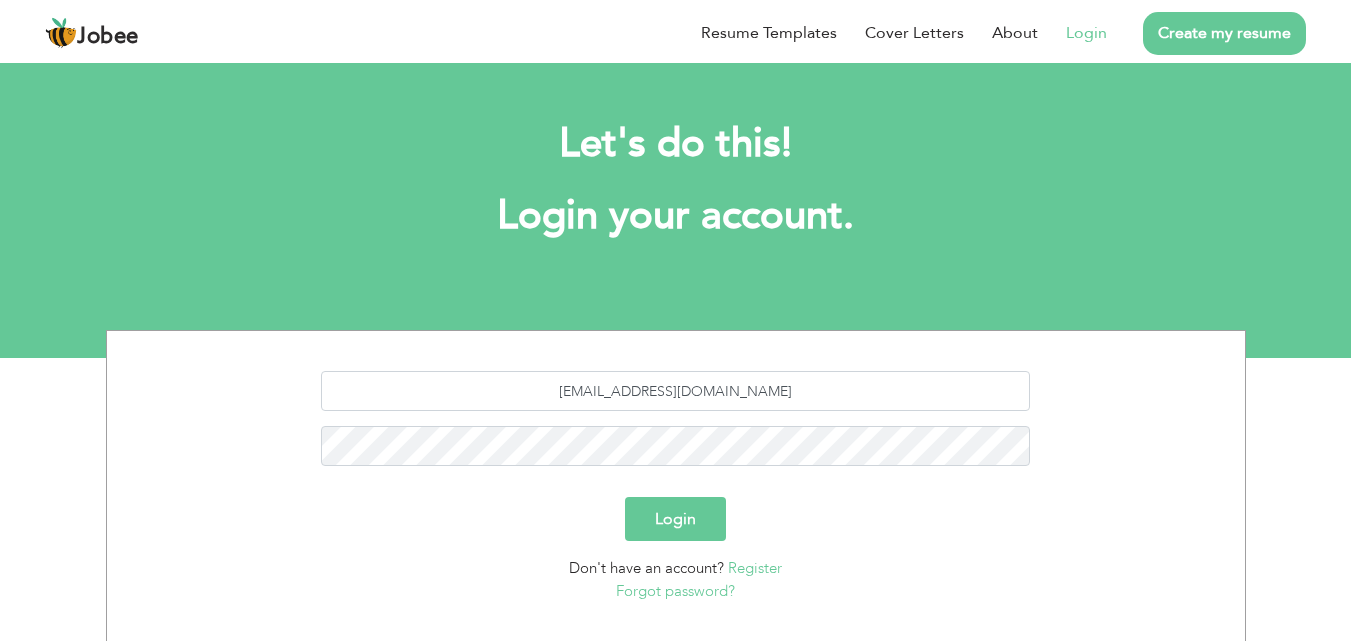 click on "Login" at bounding box center [1086, 33] 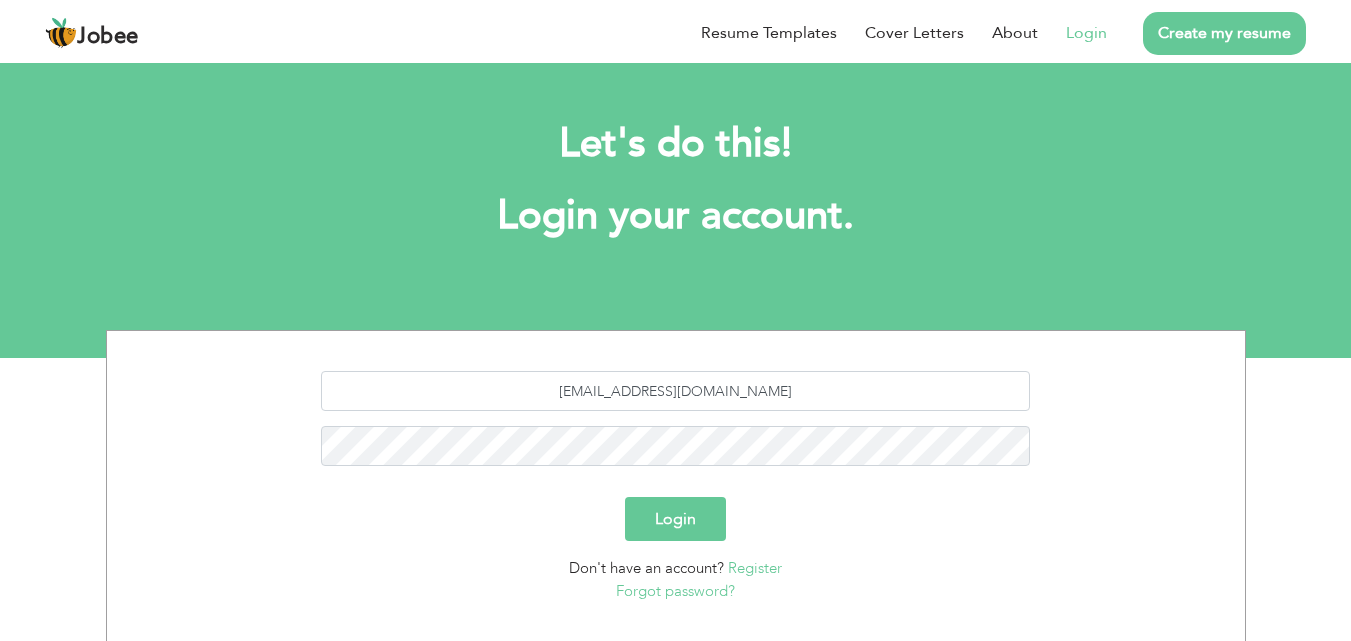 click on "Login" at bounding box center (675, 519) 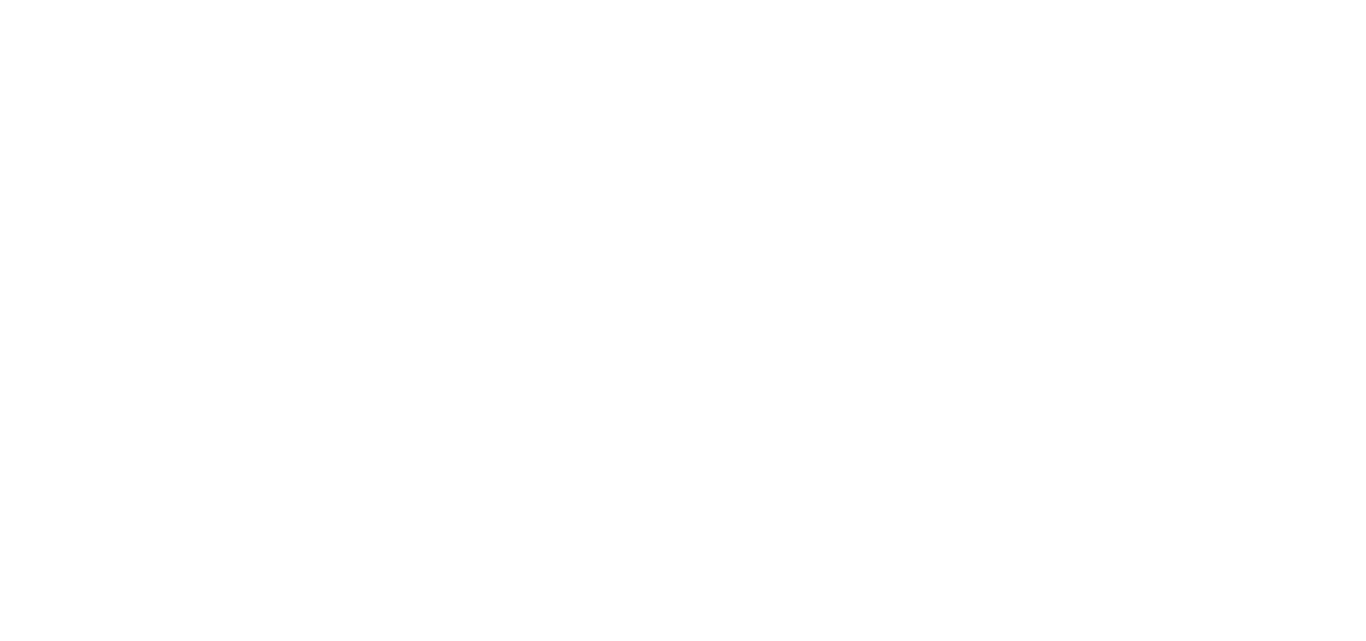 scroll, scrollTop: 0, scrollLeft: 0, axis: both 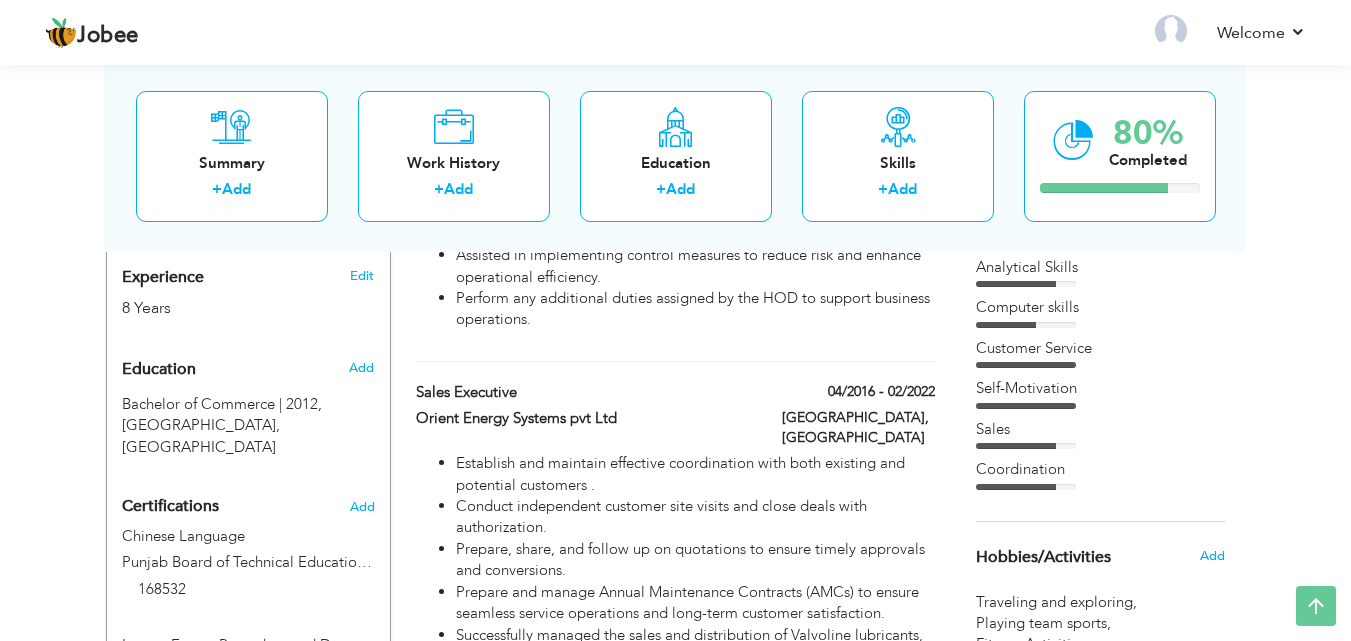 click on "04/2016 - 02/2022" at bounding box center (858, 394) 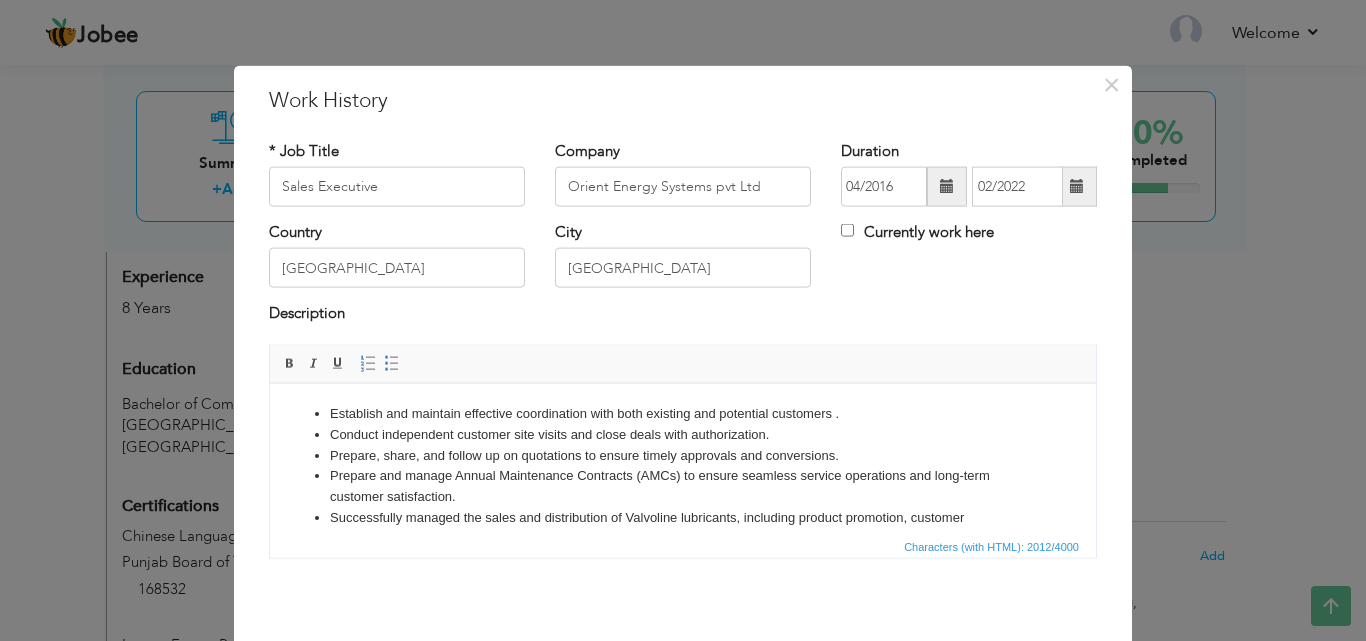 click at bounding box center [1077, 186] 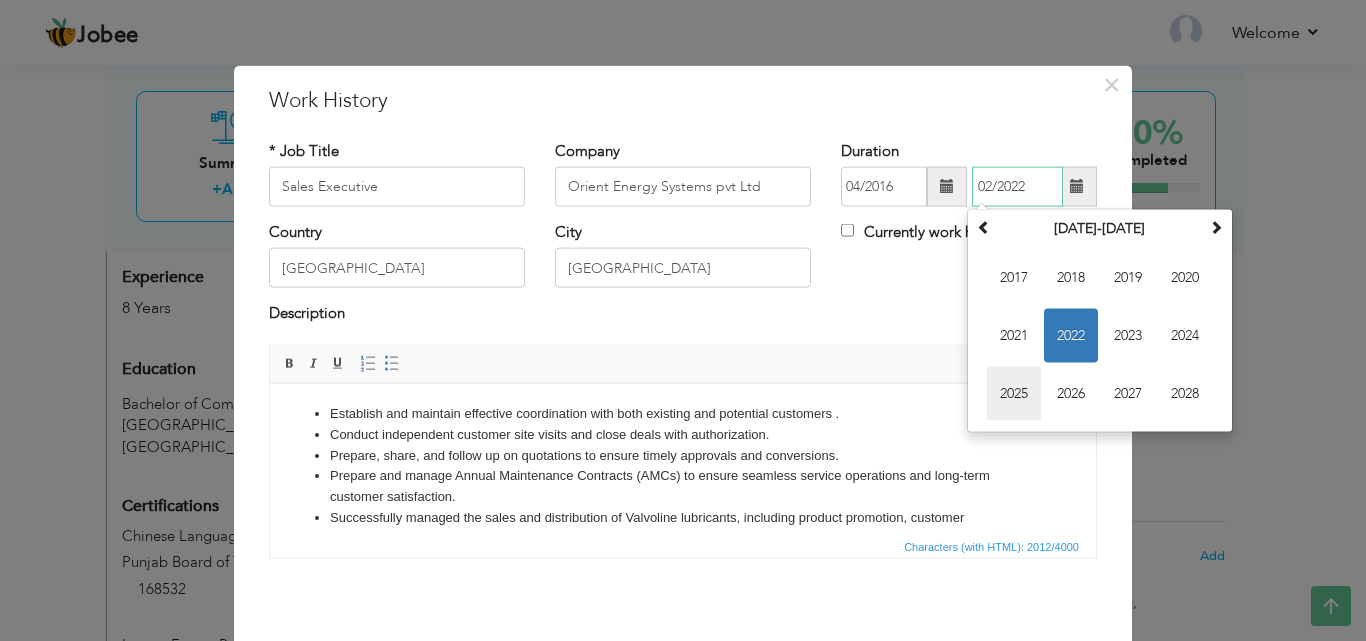 click on "2025" at bounding box center (1014, 394) 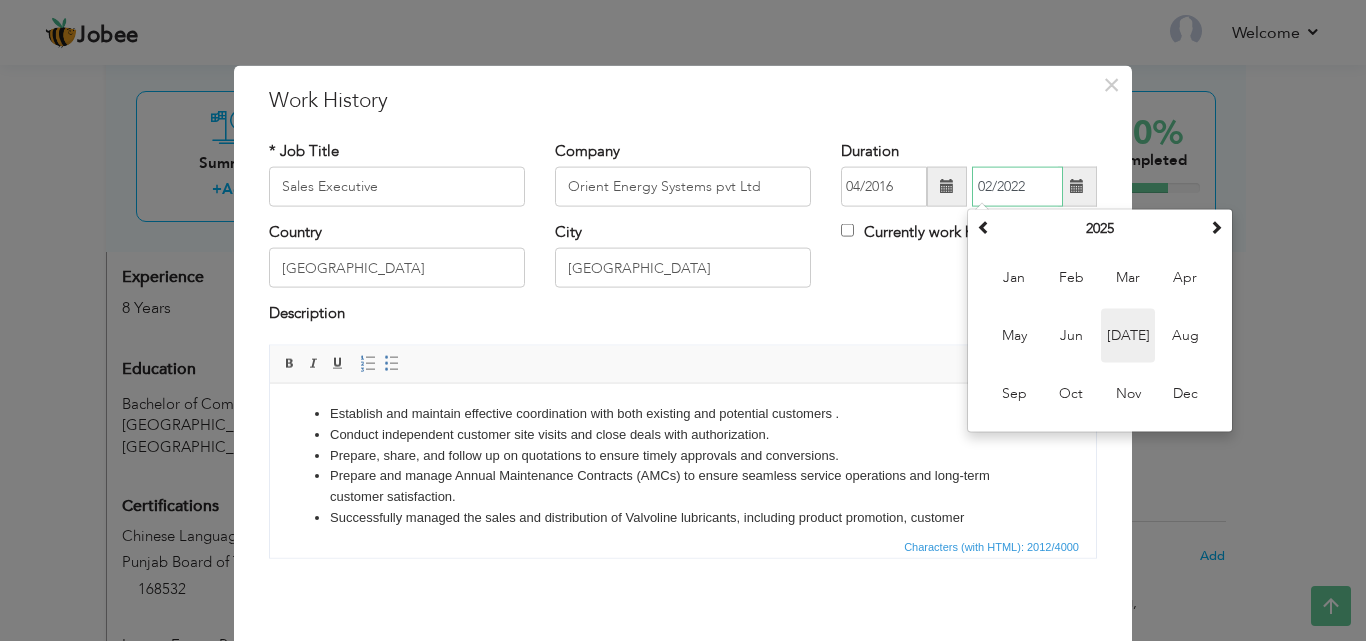 click on "[DATE]" at bounding box center (1128, 336) 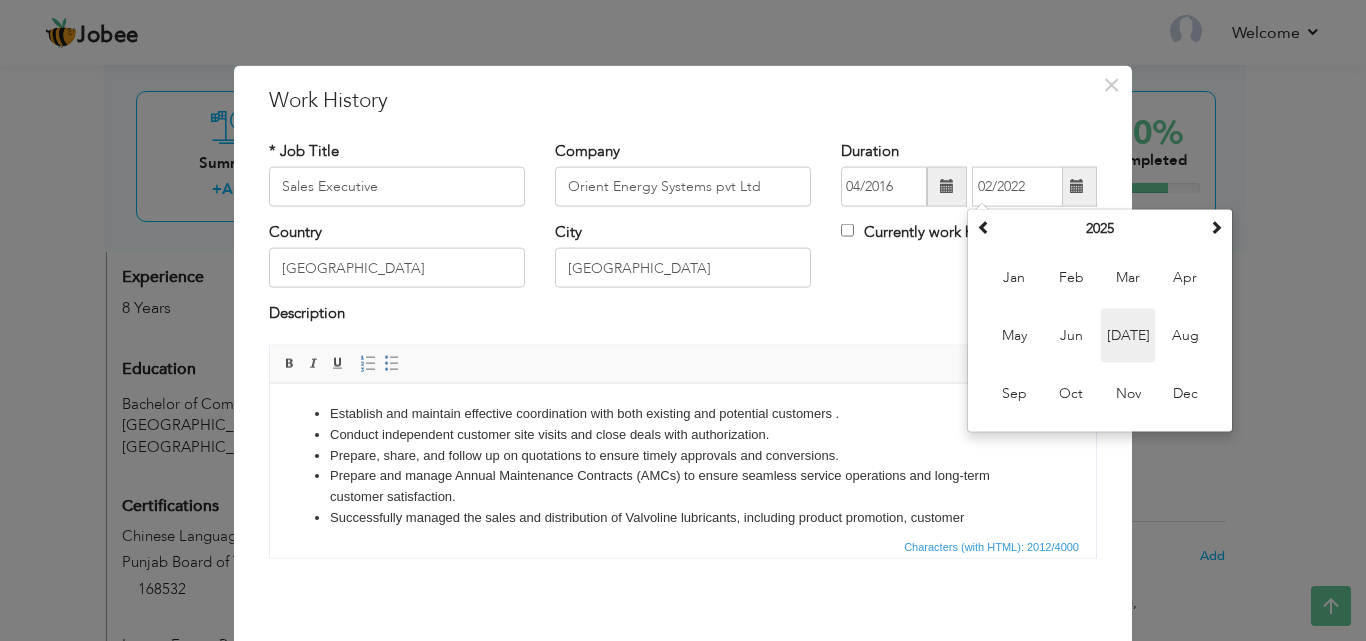 type on "07/2025" 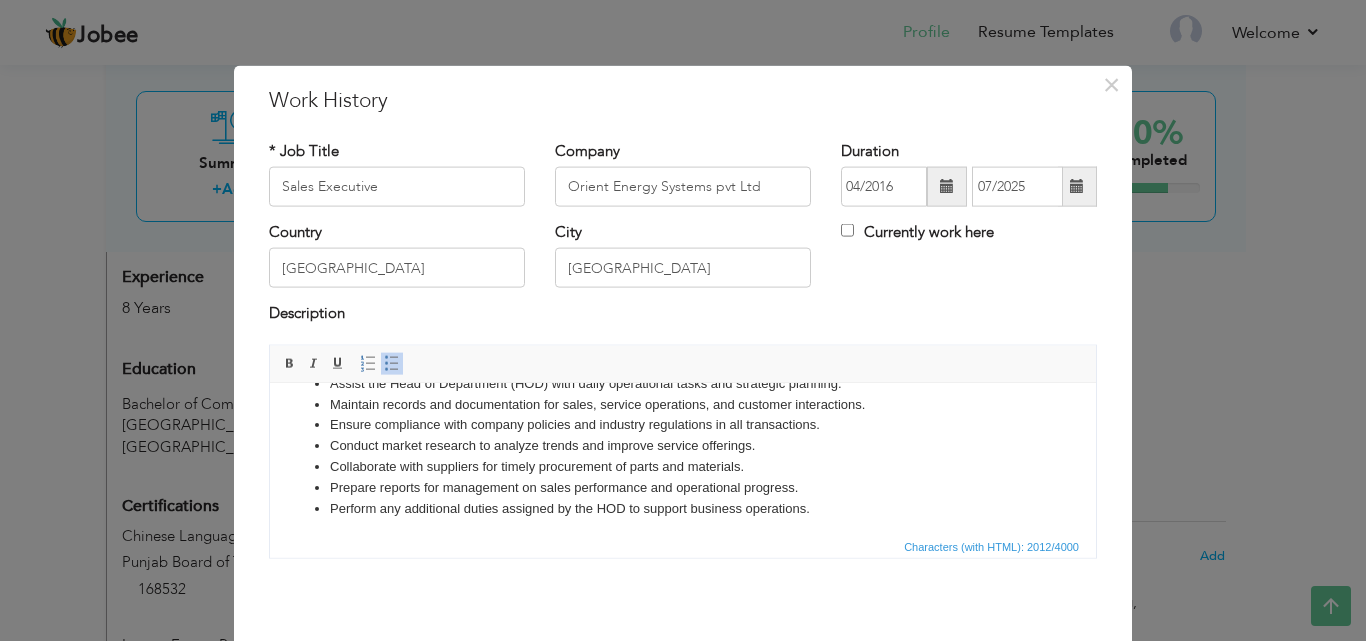 scroll, scrollTop: 368, scrollLeft: 0, axis: vertical 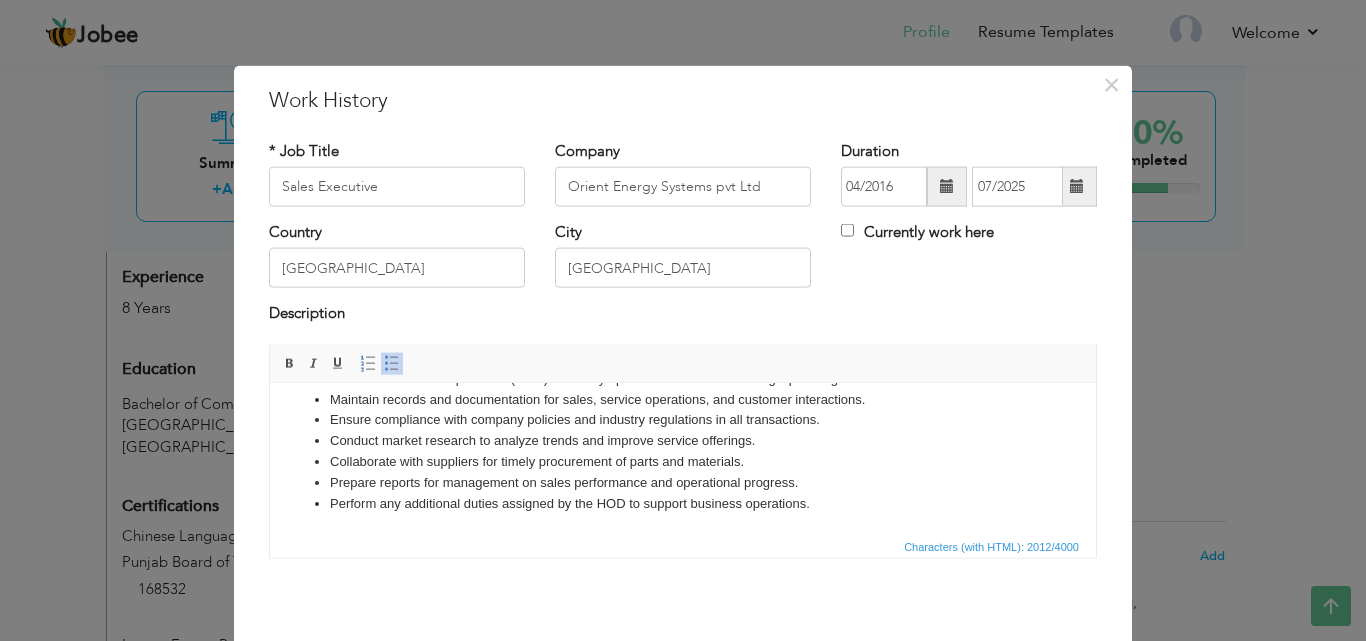 drag, startPoint x: 1090, startPoint y: 412, endPoint x: 1367, endPoint y: 907, distance: 567.23364 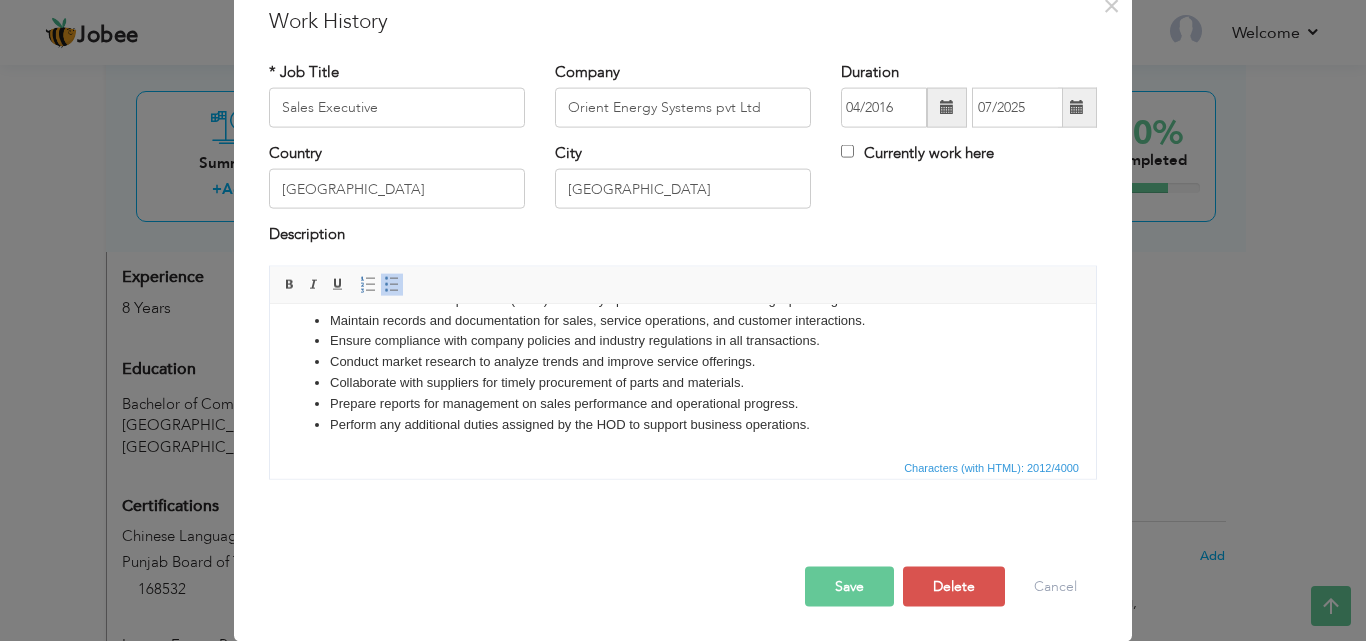 click on "Save" at bounding box center (849, 586) 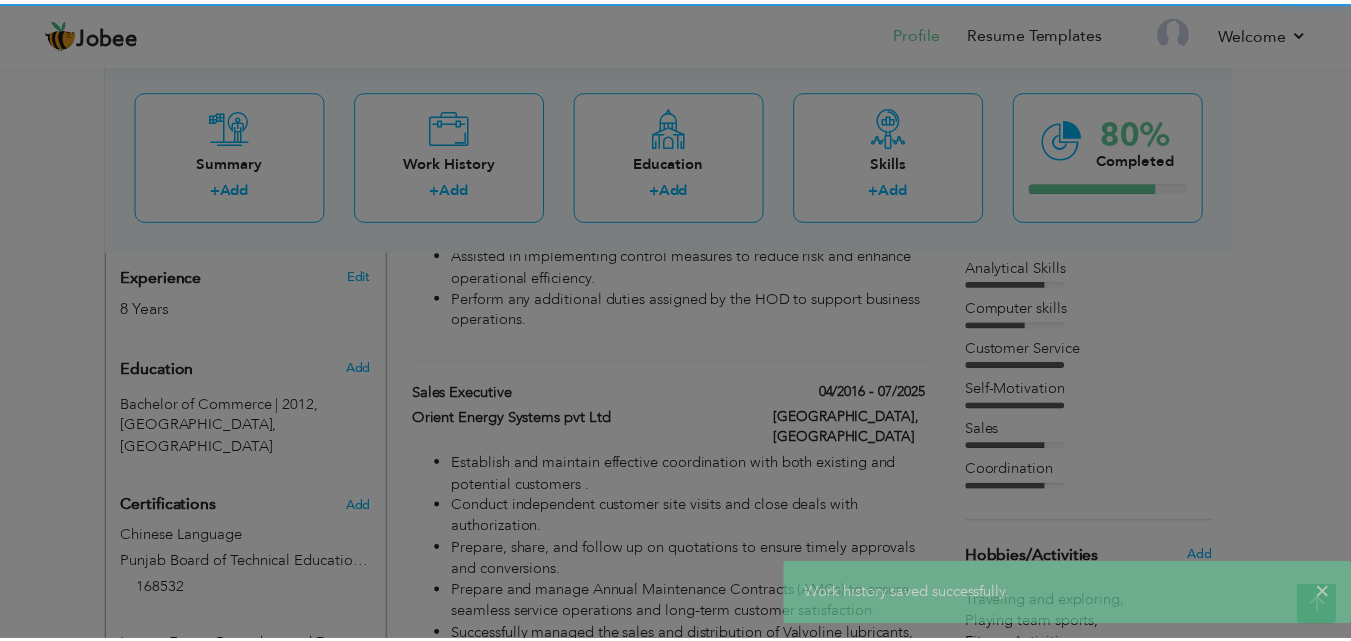 scroll, scrollTop: 0, scrollLeft: 0, axis: both 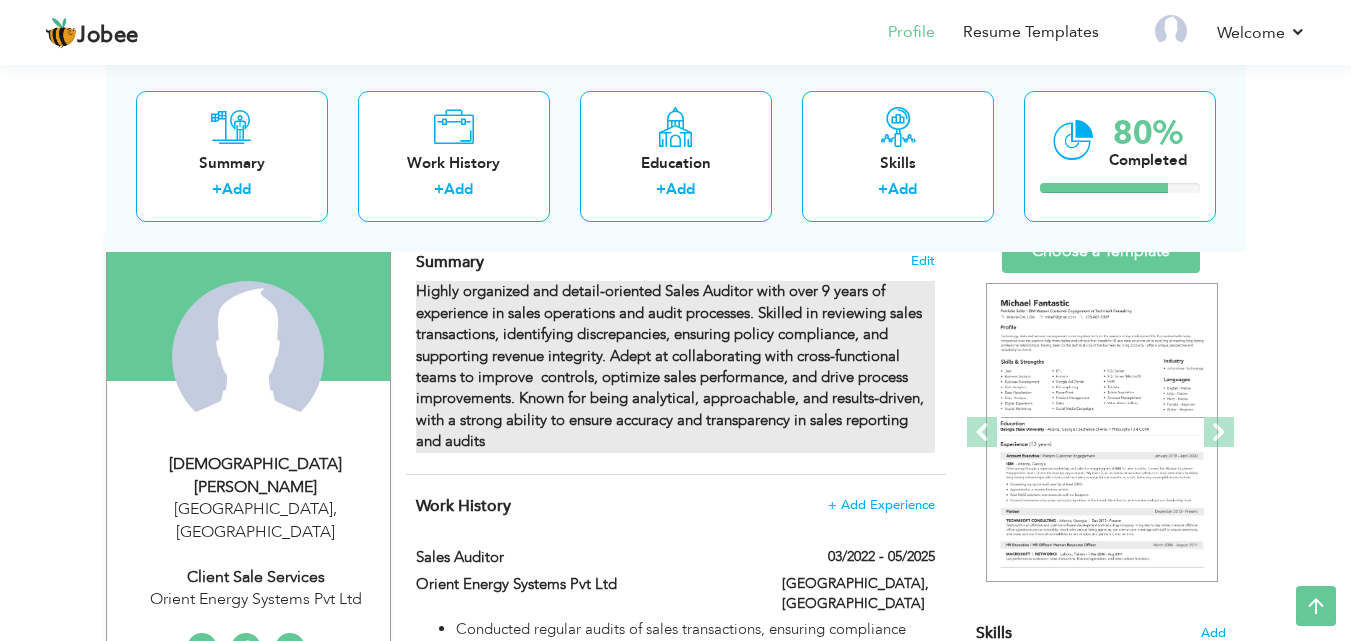 click on "Highly organized and detail-oriented Sales Auditor with over 9 years of experience in sales operations and audit processes. Skilled in reviewing sales transactions, identifying discrepancies, ensuring policy compliance, and supporting revenue integrity. Adept at collaborating with cross-functional teams to improve  controls, optimize sales performance, and drive process improvements. Known for being analytical, approachable, and results-driven, with a strong ability to ensure accuracy and transparency in sales reporting and audits" at bounding box center (670, 366) 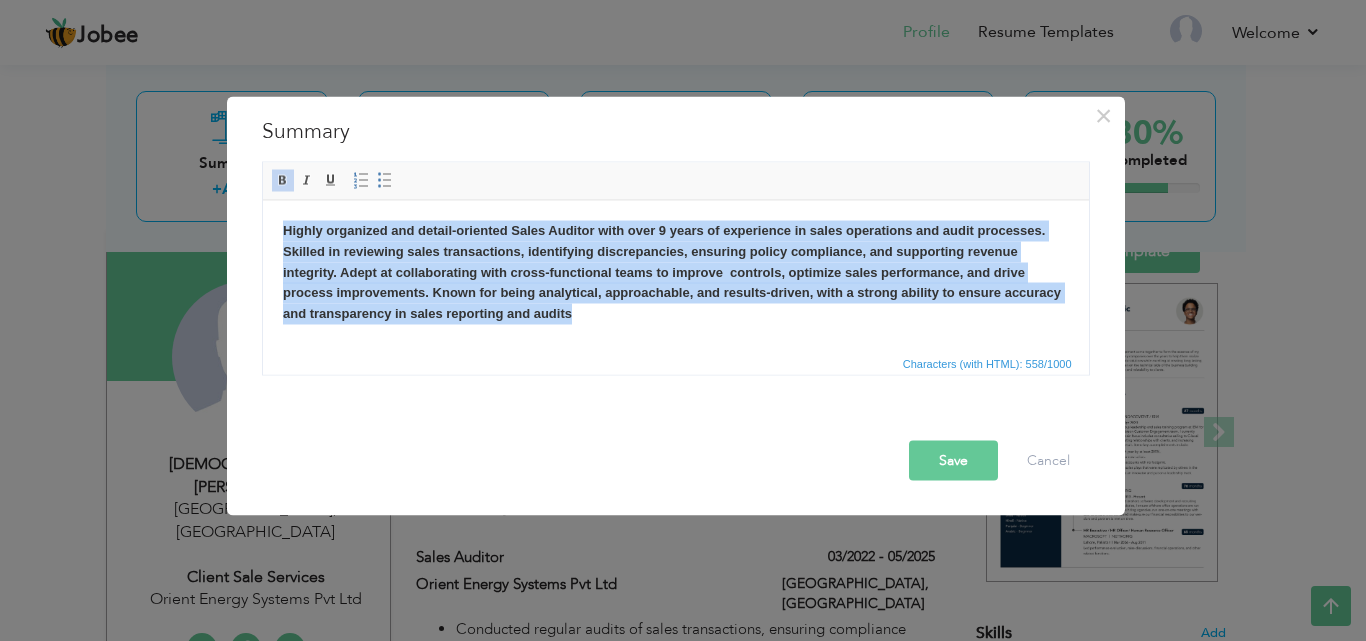 drag, startPoint x: 626, startPoint y: 324, endPoint x: 198, endPoint y: 191, distance: 448.18857 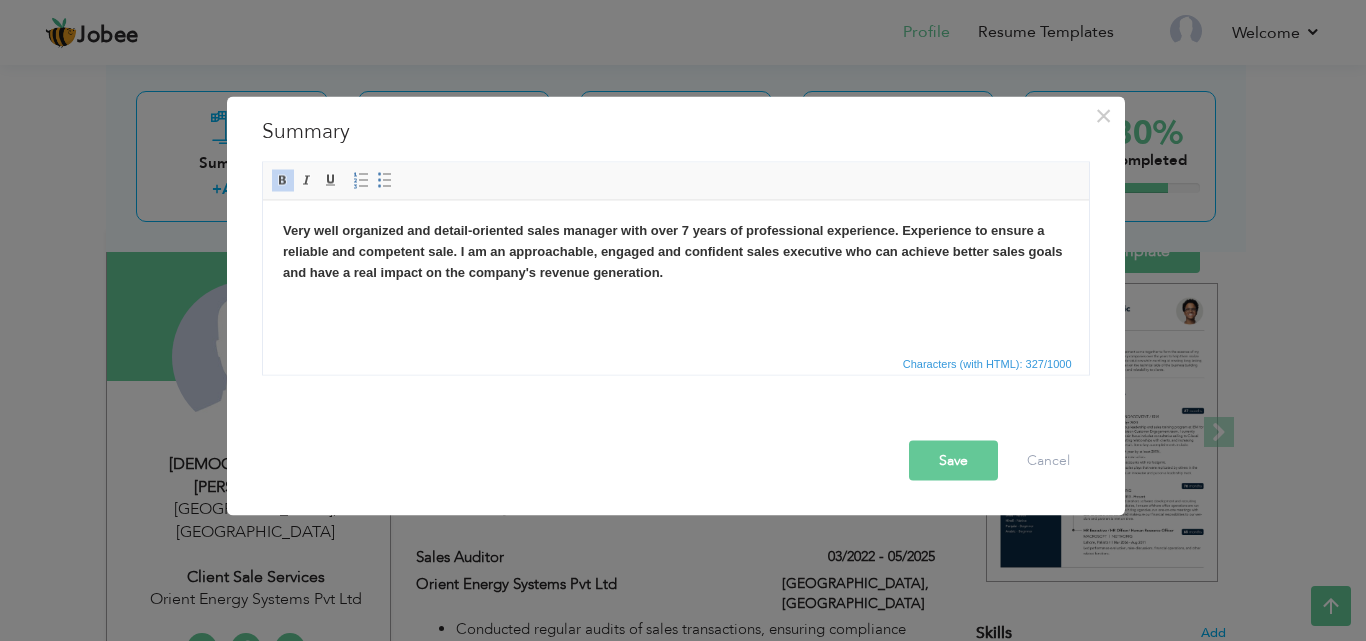 click on "Very well organized and detail-oriented sales manager with over 7 years of professional experience. Experience to ensure a reliable and competent sale. I am an approachable, engaged and confident sales executive who can achieve better sales goals and have a real impact on the company's revenue generation." at bounding box center [672, 250] 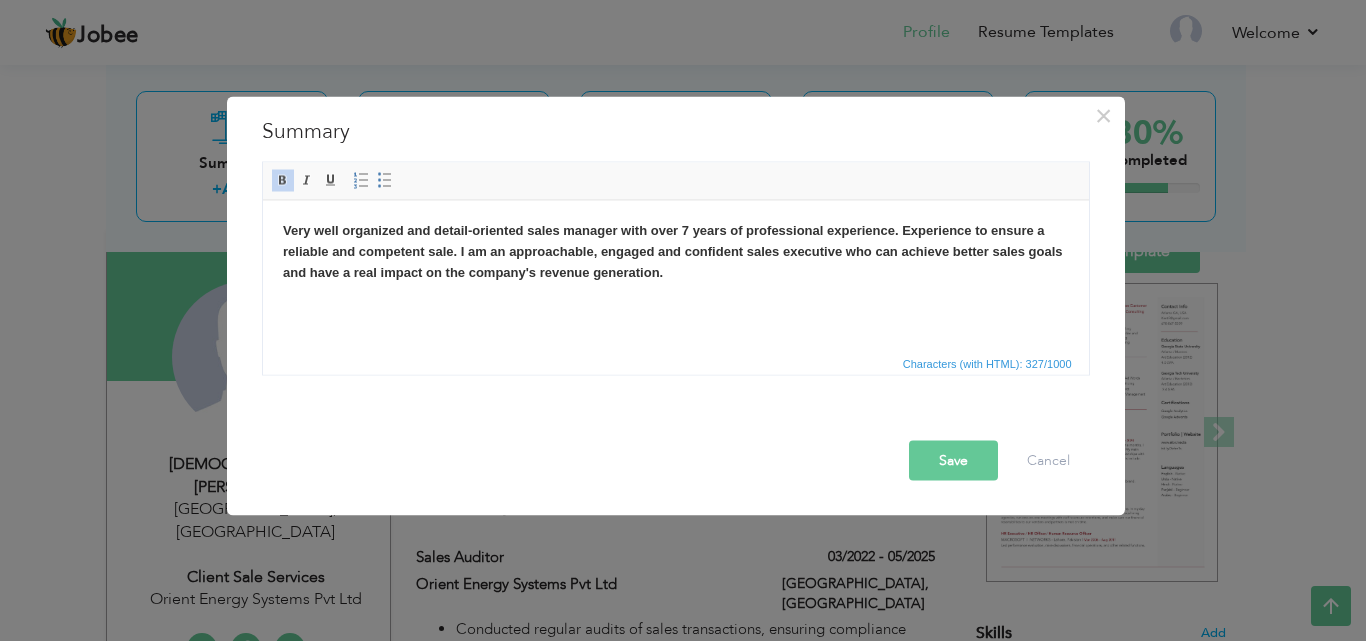 type 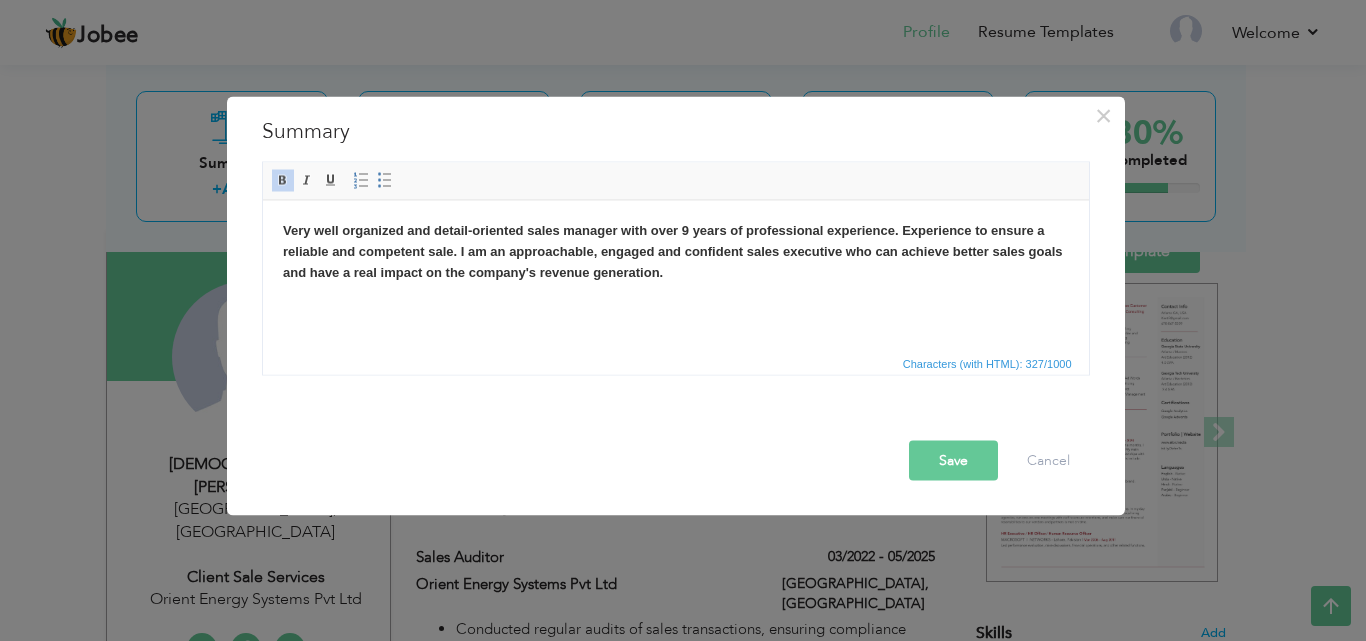 click on "Save" at bounding box center [953, 460] 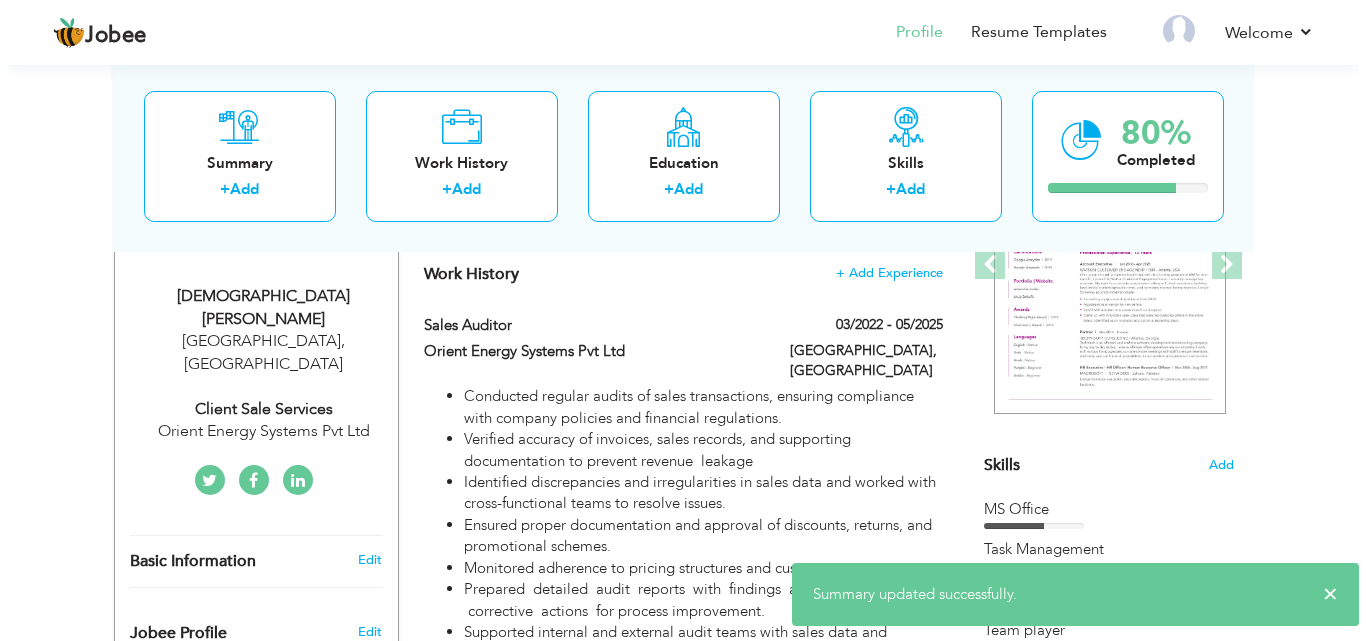 scroll, scrollTop: 307, scrollLeft: 0, axis: vertical 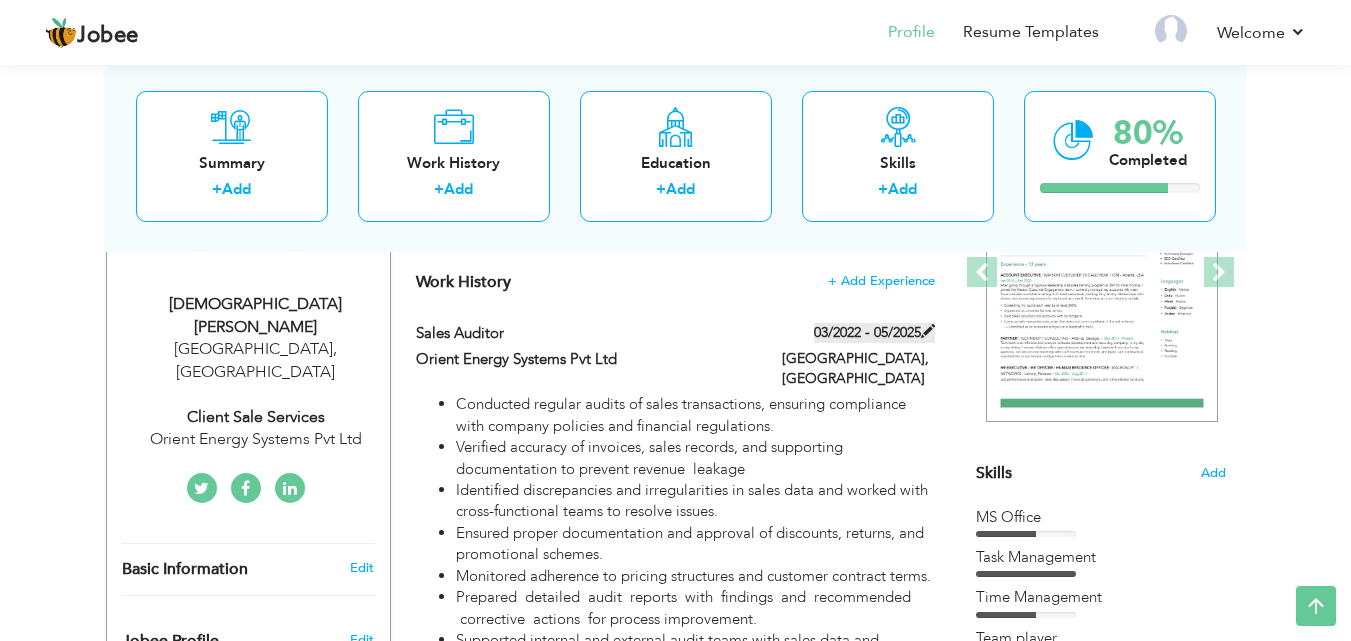 click on "03/2022 - 05/2025" at bounding box center (874, 333) 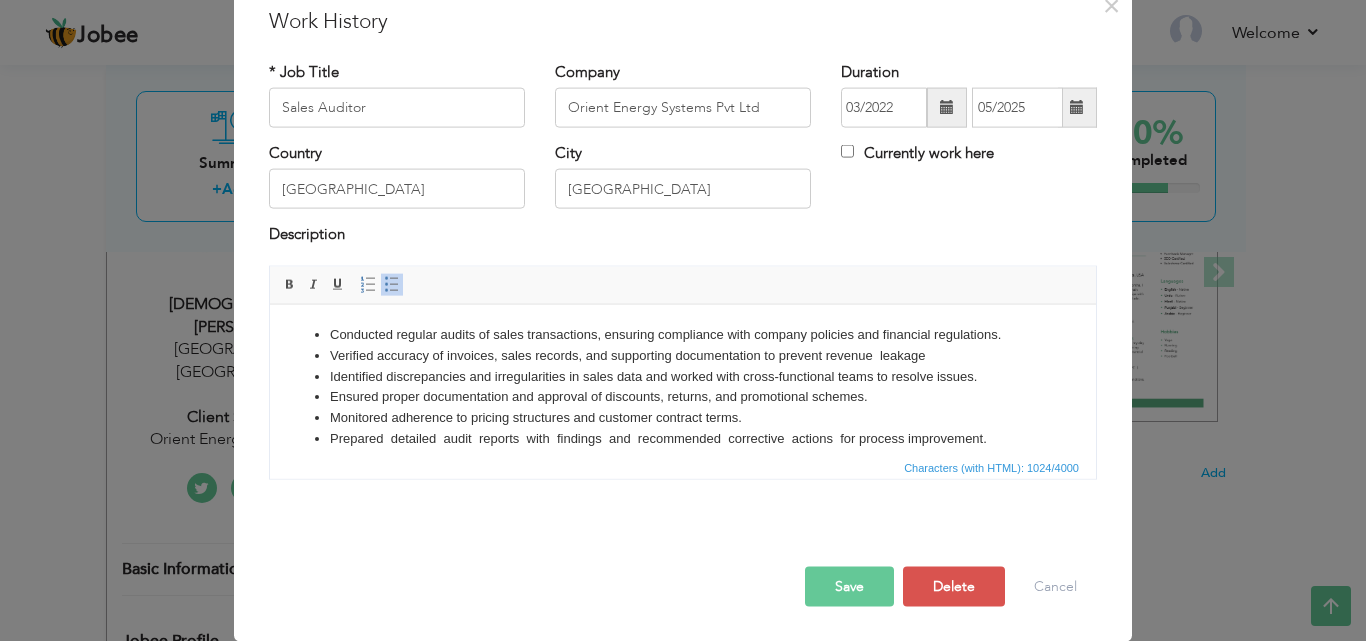 scroll, scrollTop: 0, scrollLeft: 0, axis: both 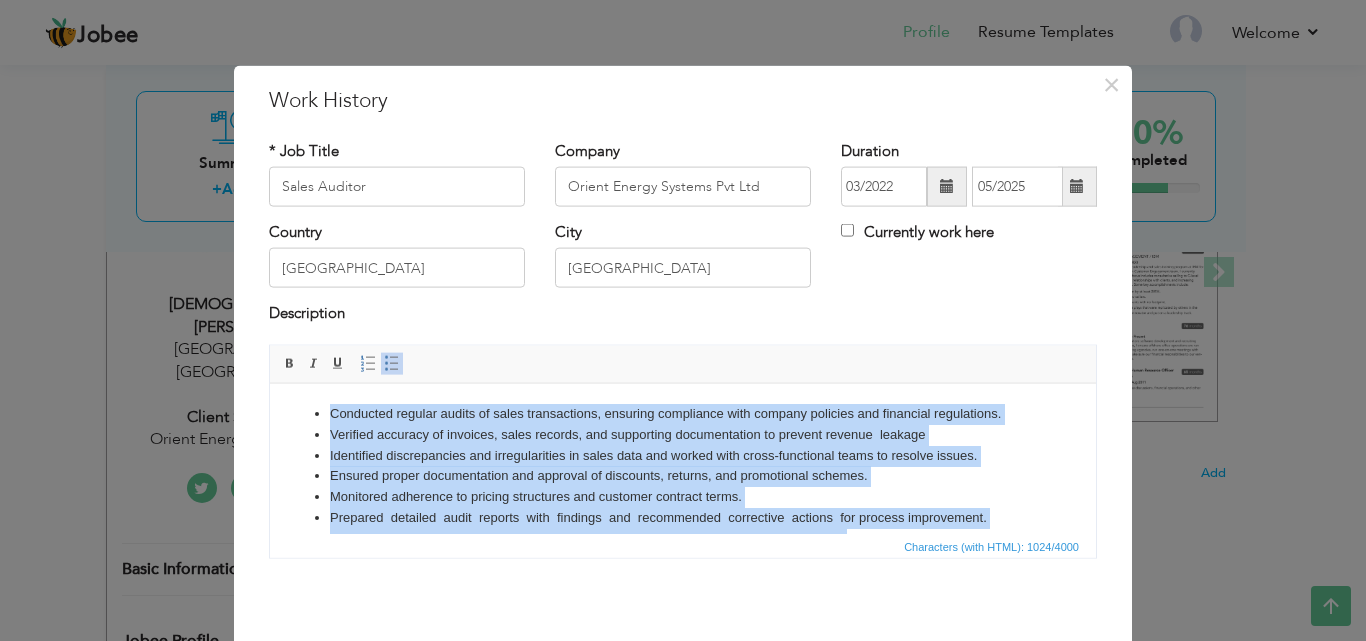 drag, startPoint x: 835, startPoint y: 496, endPoint x: 7, endPoint y: 243, distance: 865.7904 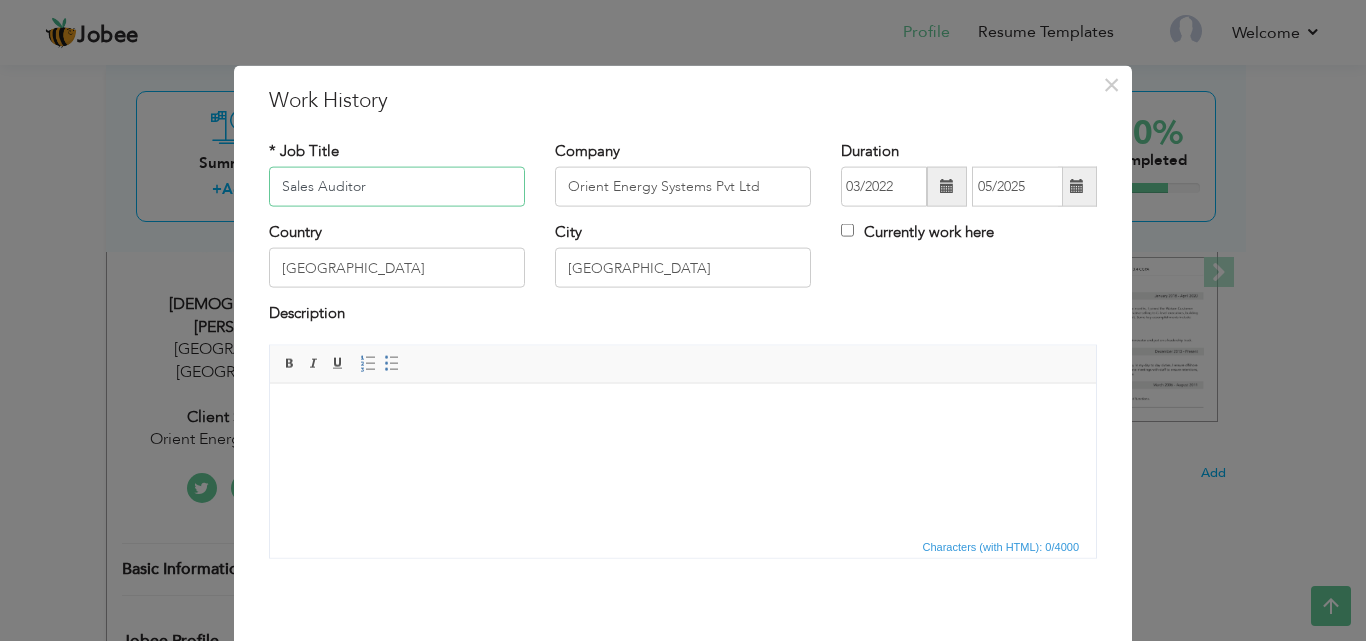 drag, startPoint x: 372, startPoint y: 188, endPoint x: 178, endPoint y: 219, distance: 196.4612 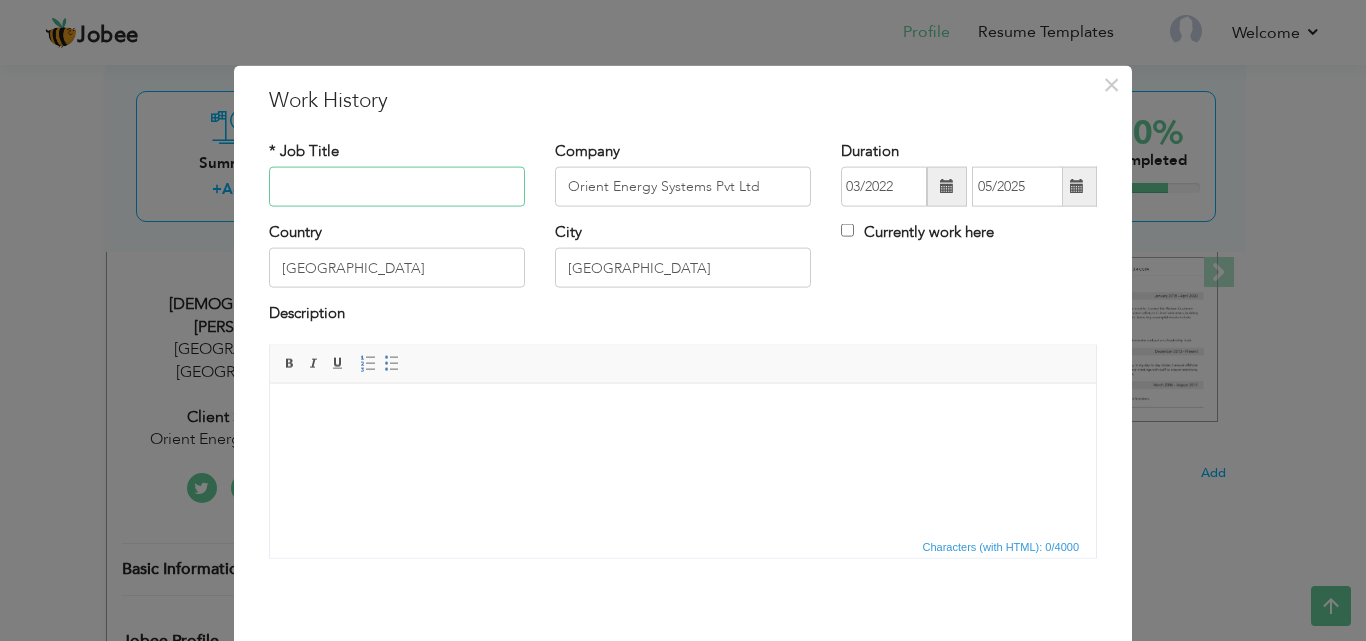 type 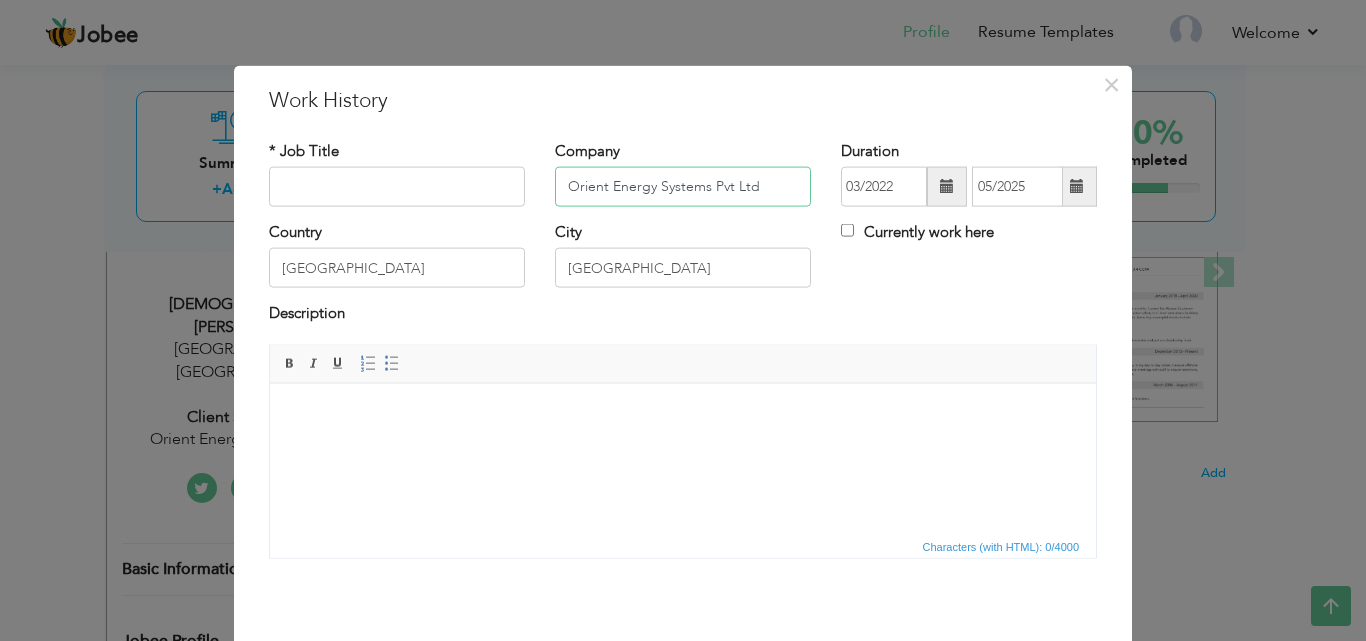 drag, startPoint x: 758, startPoint y: 180, endPoint x: 325, endPoint y: 239, distance: 437.00113 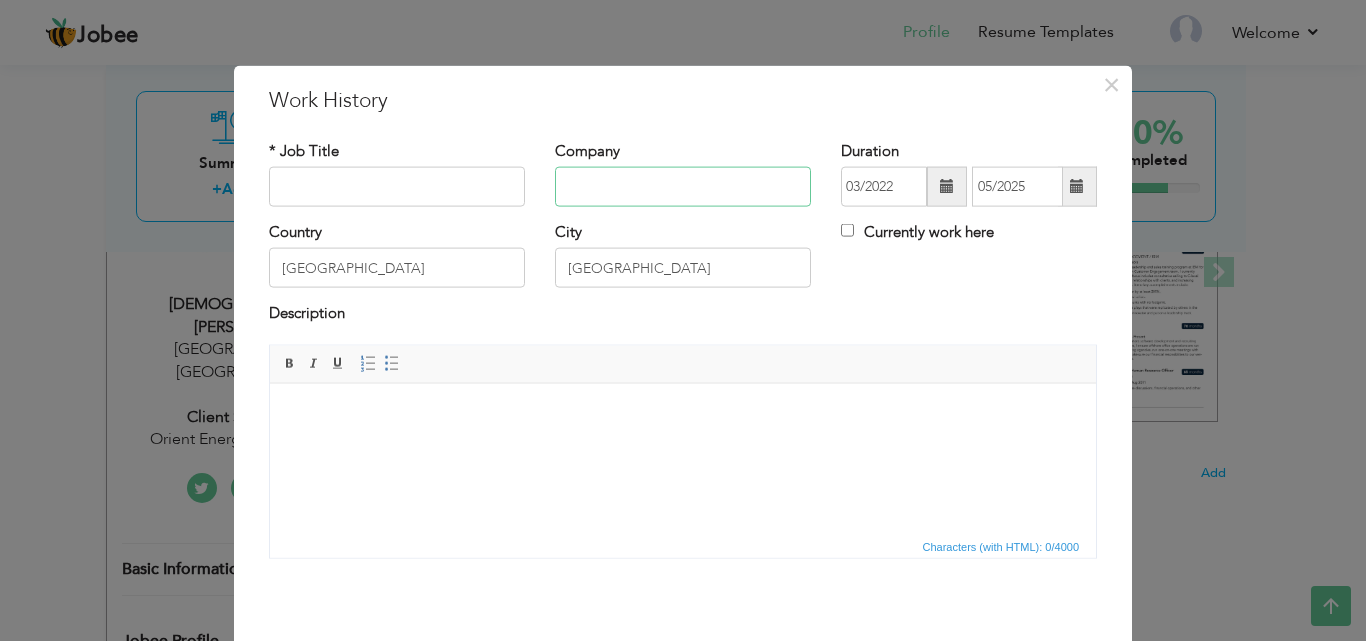 type 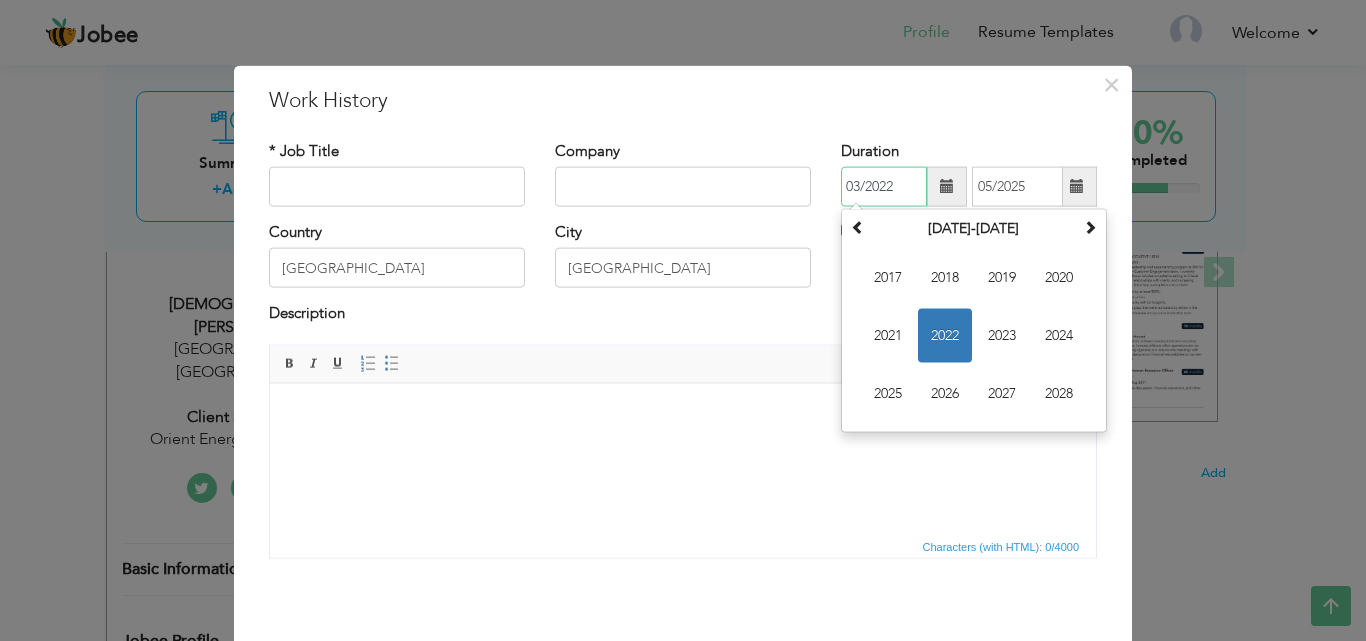 drag, startPoint x: 892, startPoint y: 184, endPoint x: 760, endPoint y: 200, distance: 132.96616 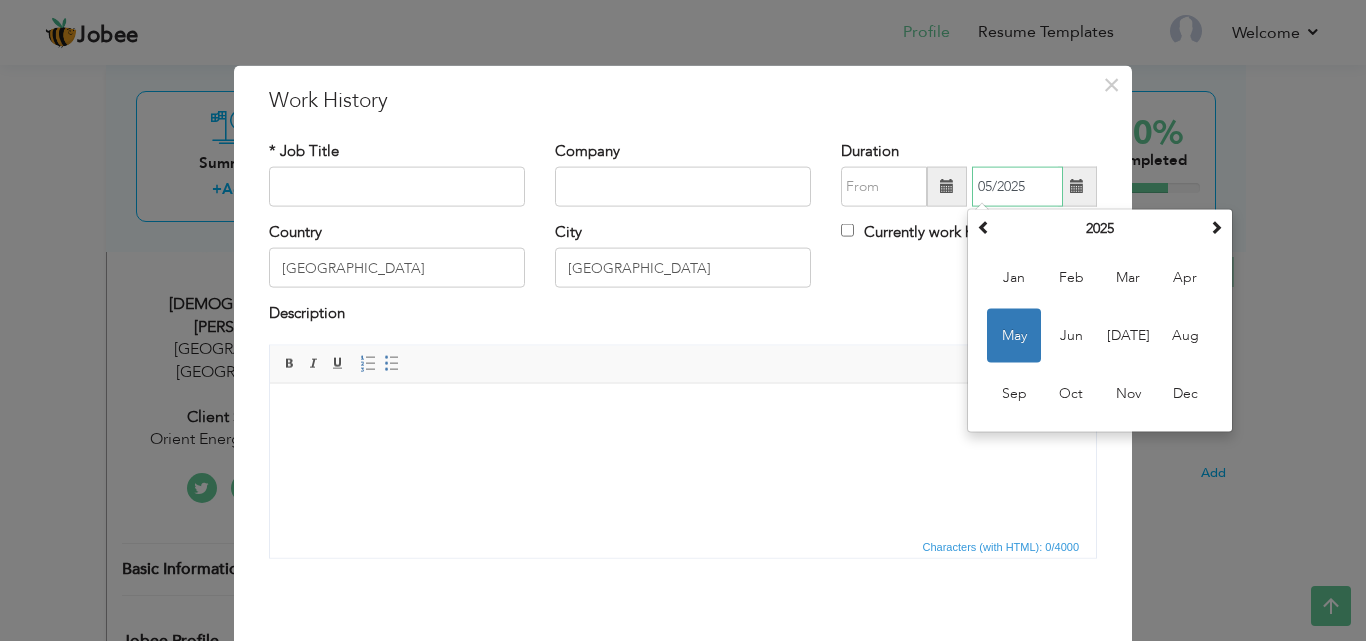 drag, startPoint x: 1026, startPoint y: 195, endPoint x: 881, endPoint y: 211, distance: 145.88008 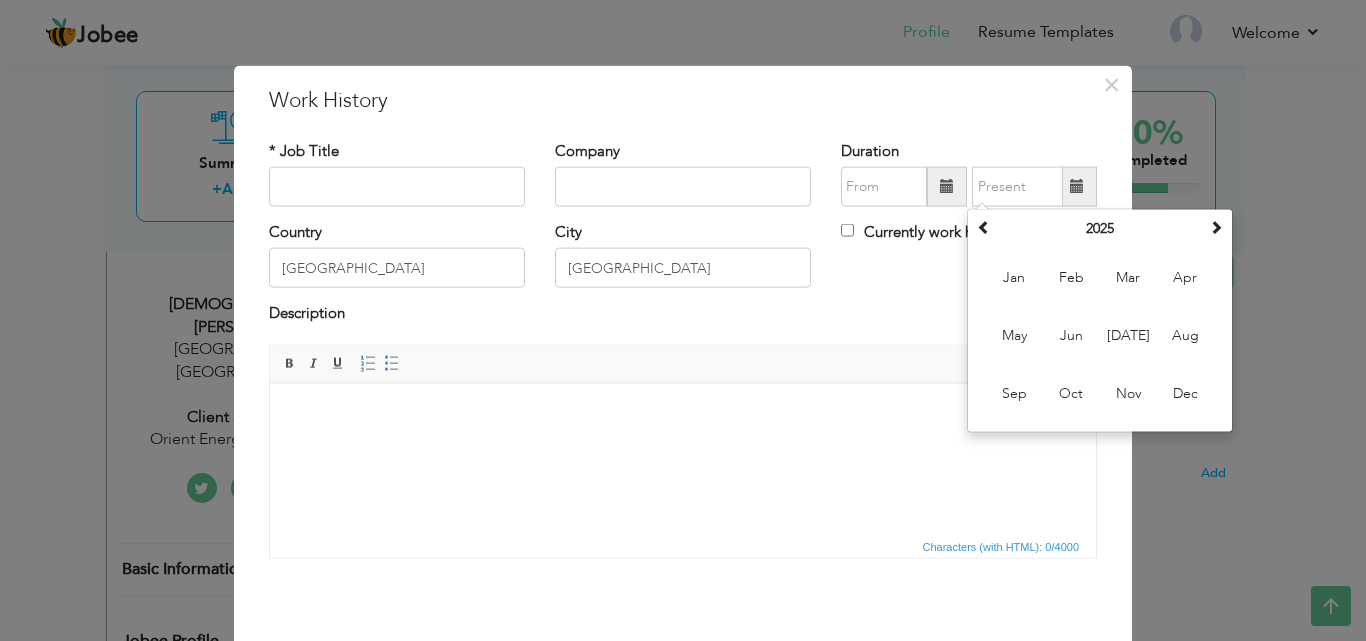 click at bounding box center [683, 413] 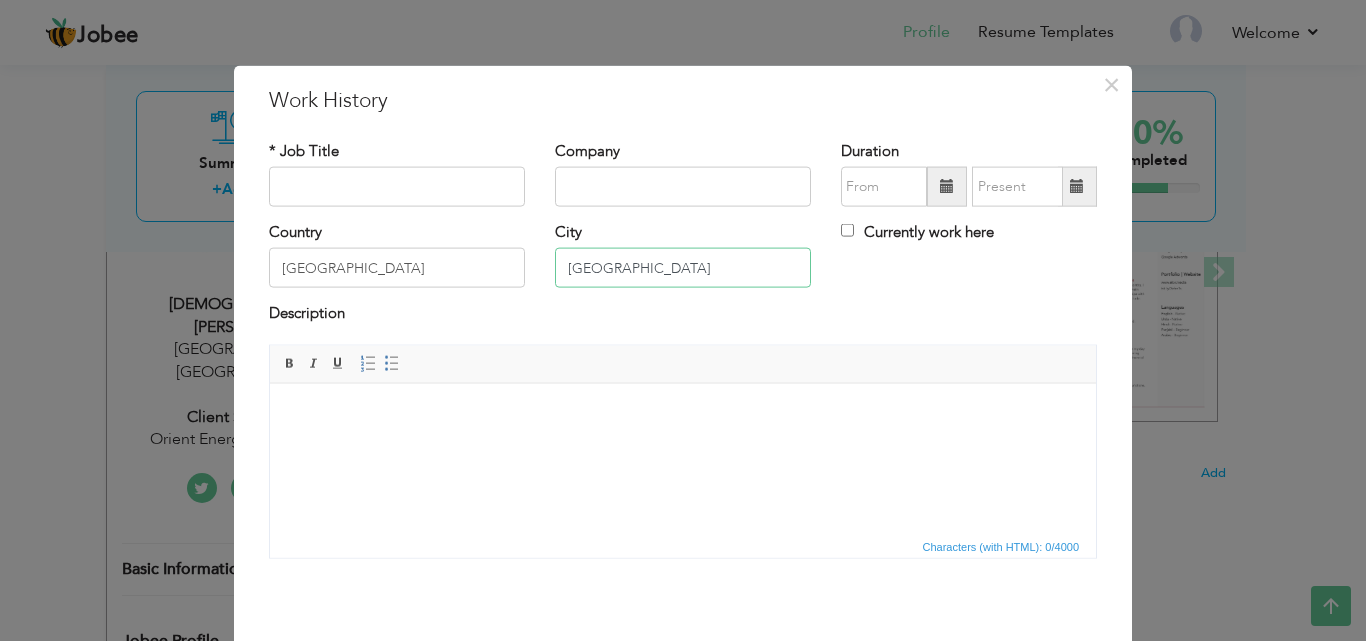 drag, startPoint x: 622, startPoint y: 264, endPoint x: 454, endPoint y: 295, distance: 170.83618 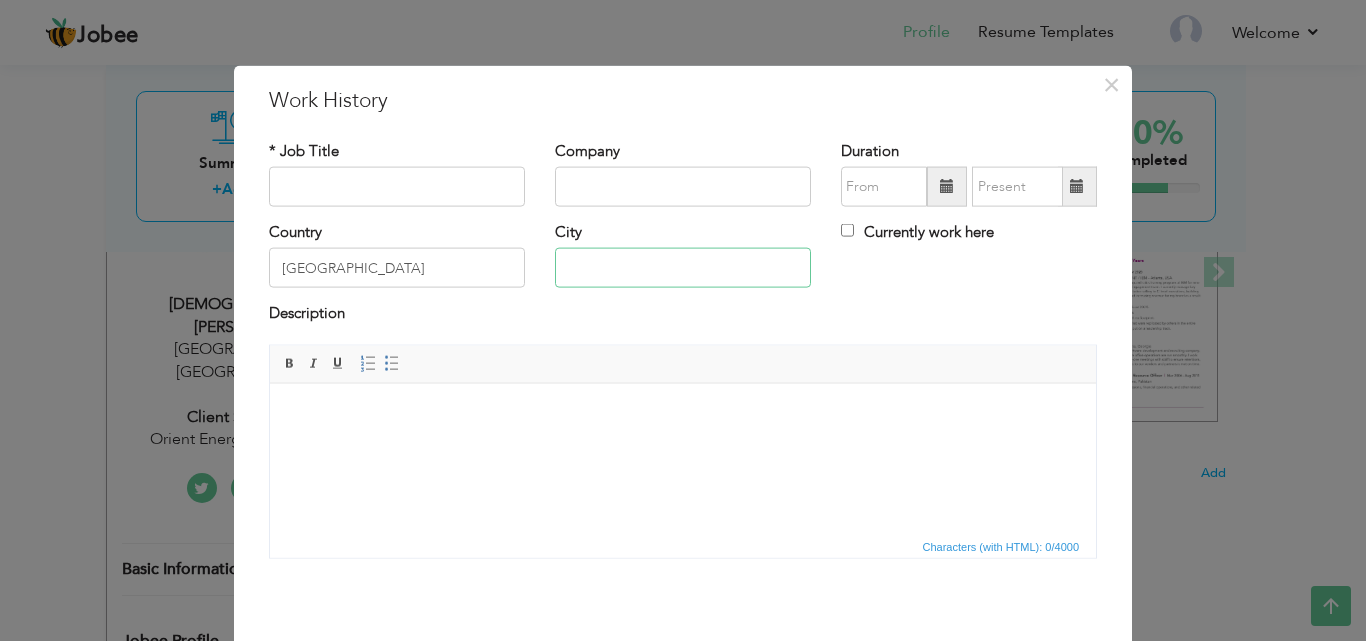 type 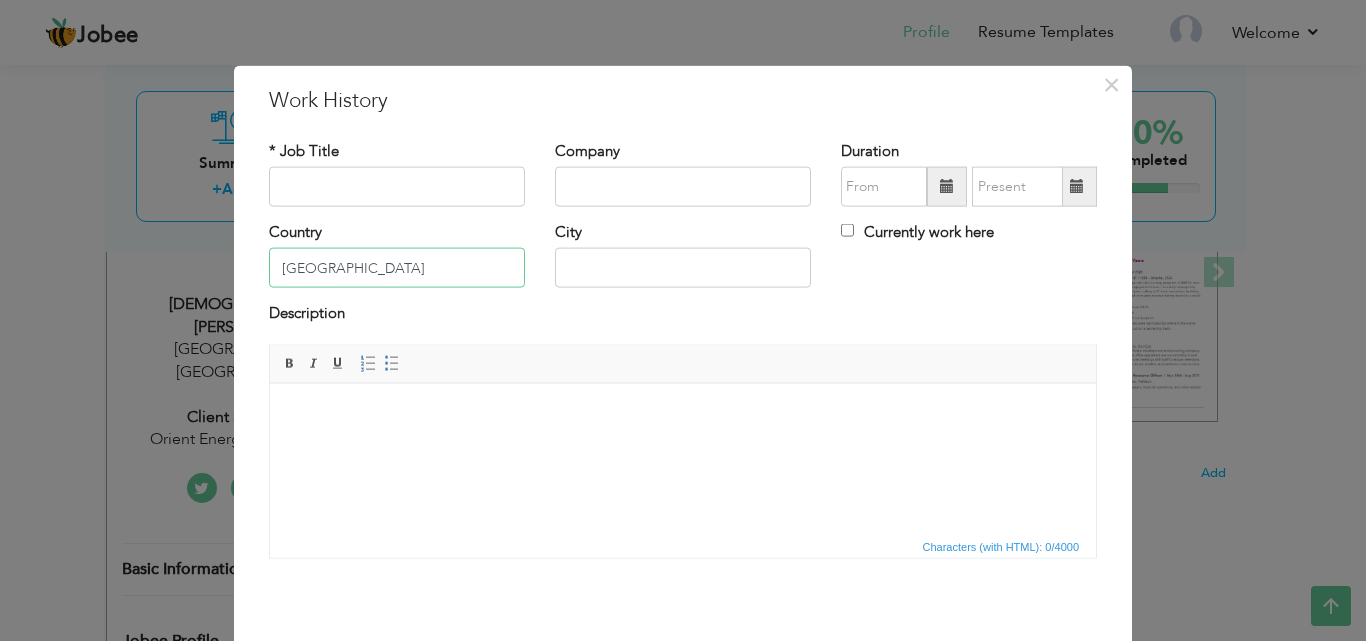 drag, startPoint x: 339, startPoint y: 269, endPoint x: 165, endPoint y: 292, distance: 175.51353 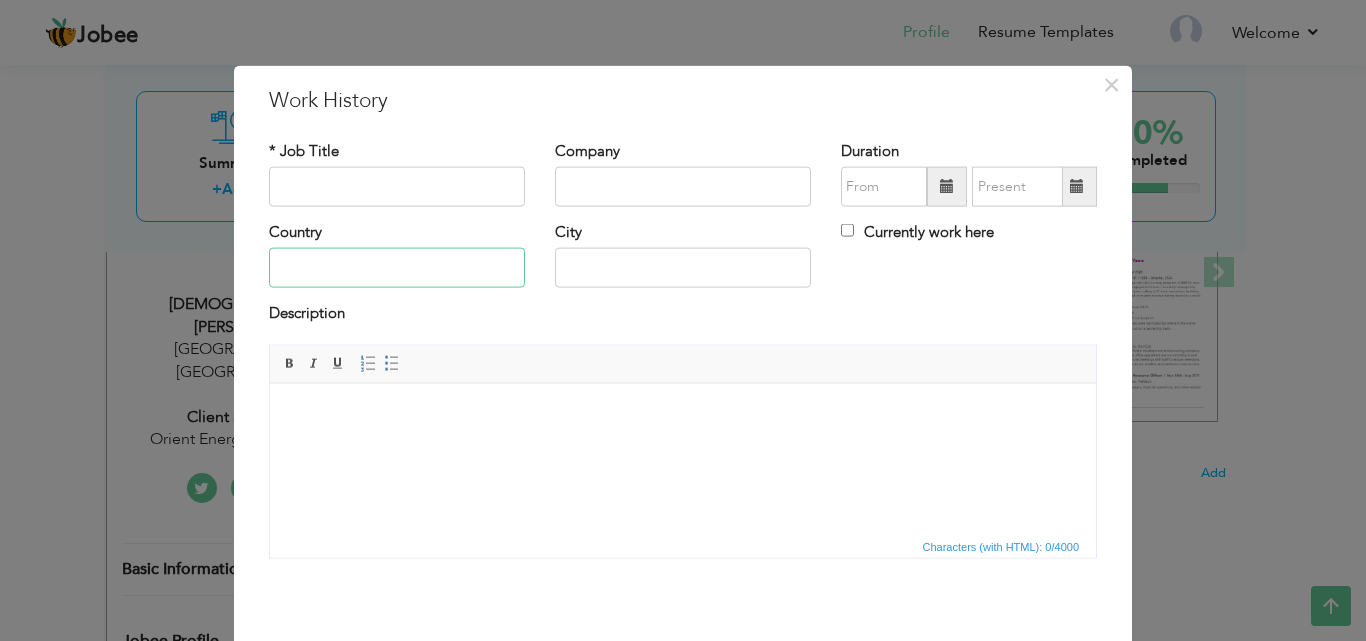 type 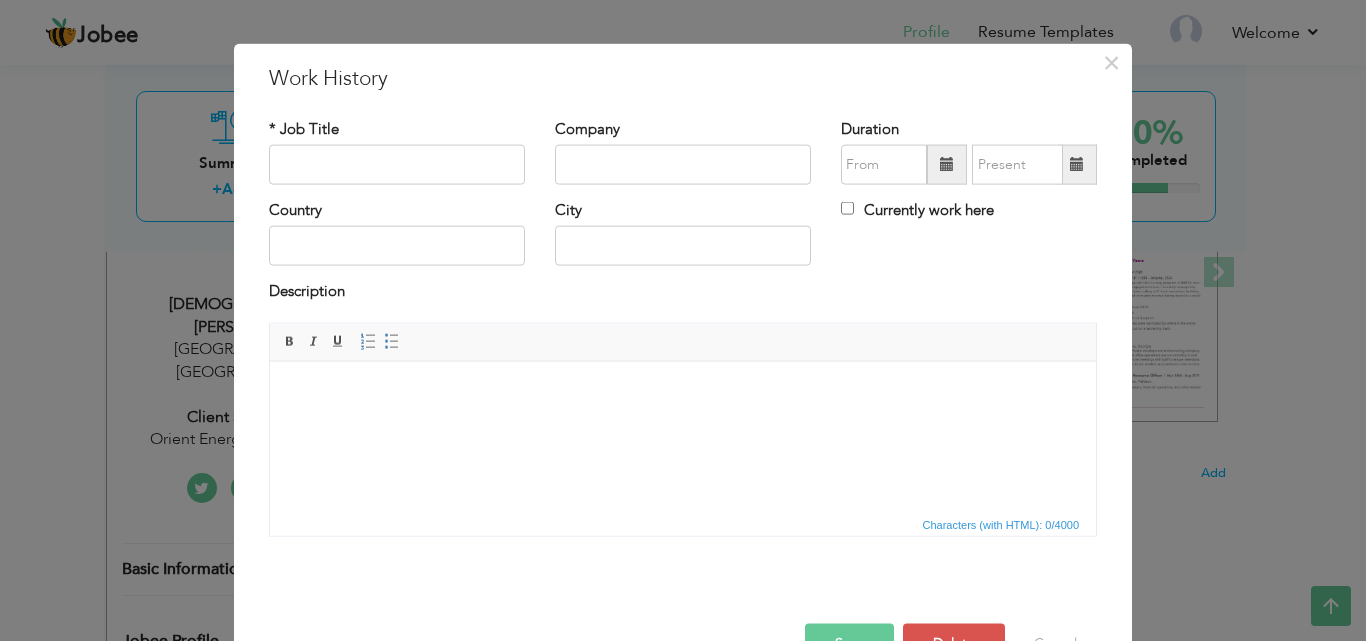 scroll, scrollTop: 79, scrollLeft: 0, axis: vertical 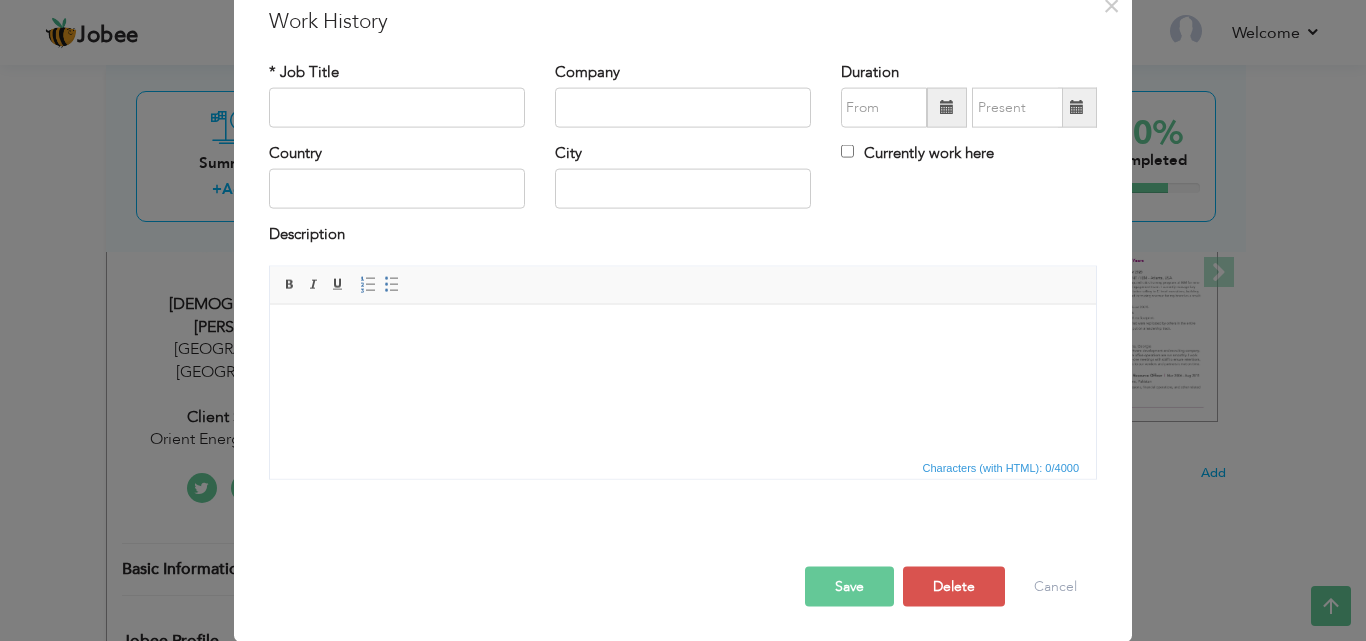 click on "Save" at bounding box center [849, 586] 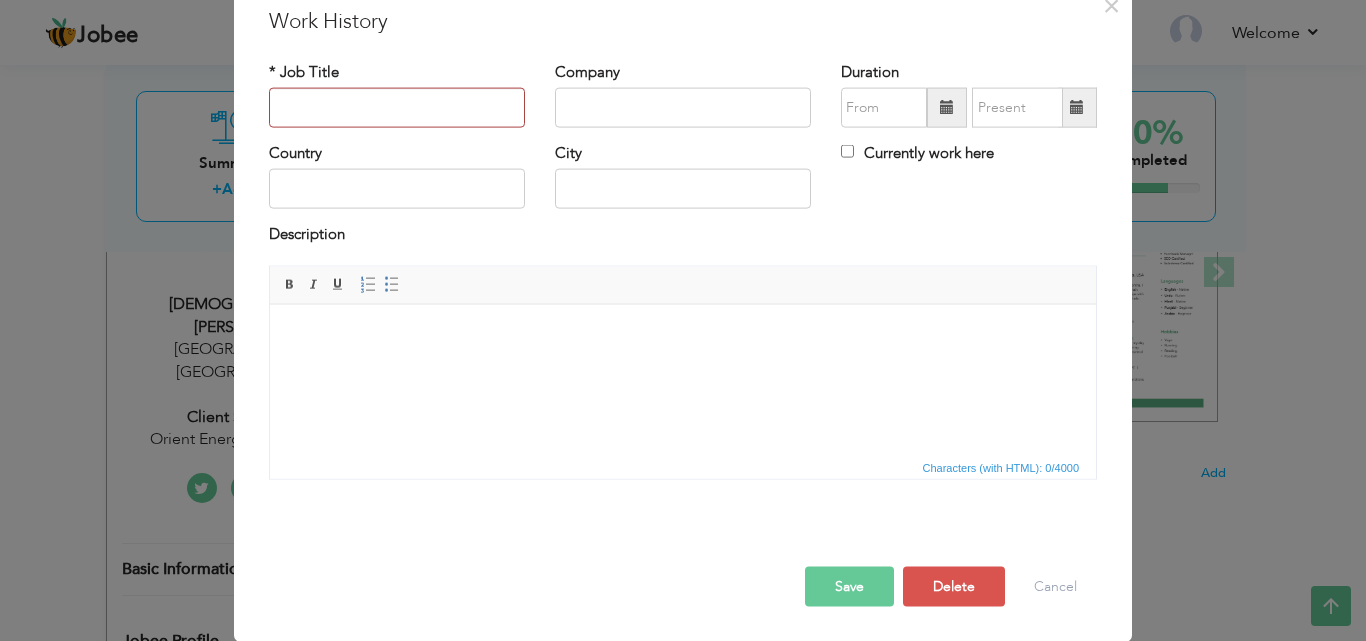 click on "Save" at bounding box center [849, 586] 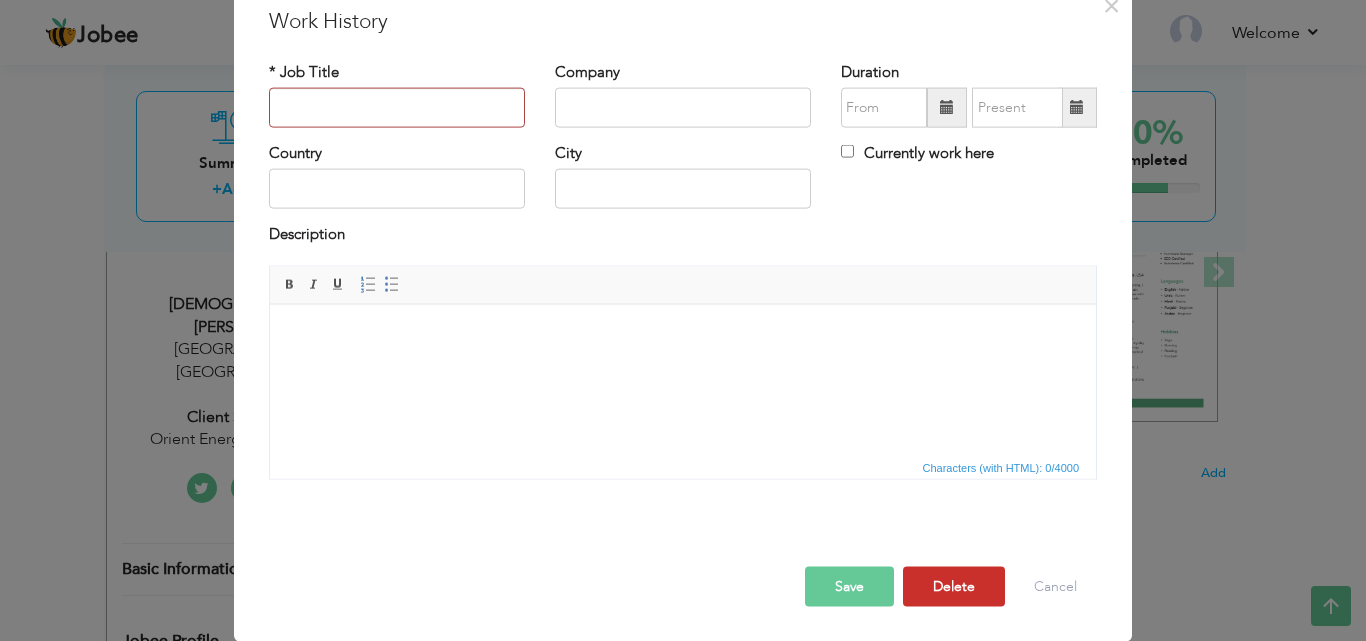 click on "Delete" at bounding box center (954, 586) 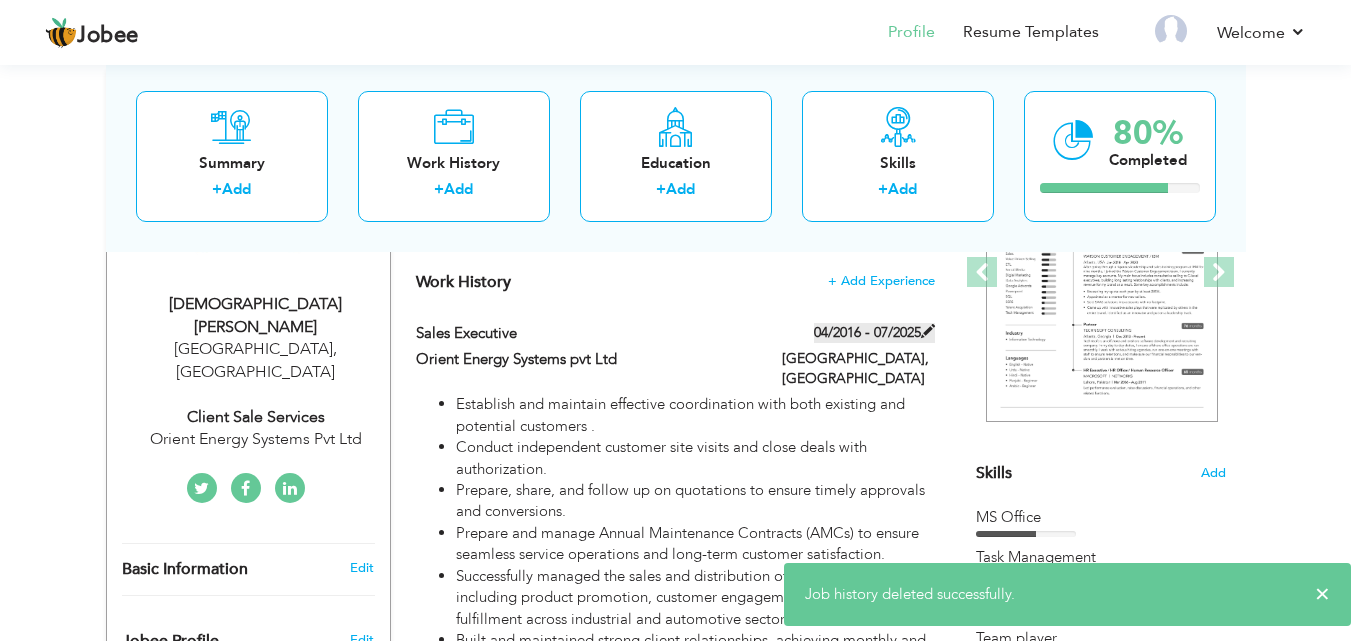 click on "04/2016 - 07/2025" at bounding box center (874, 333) 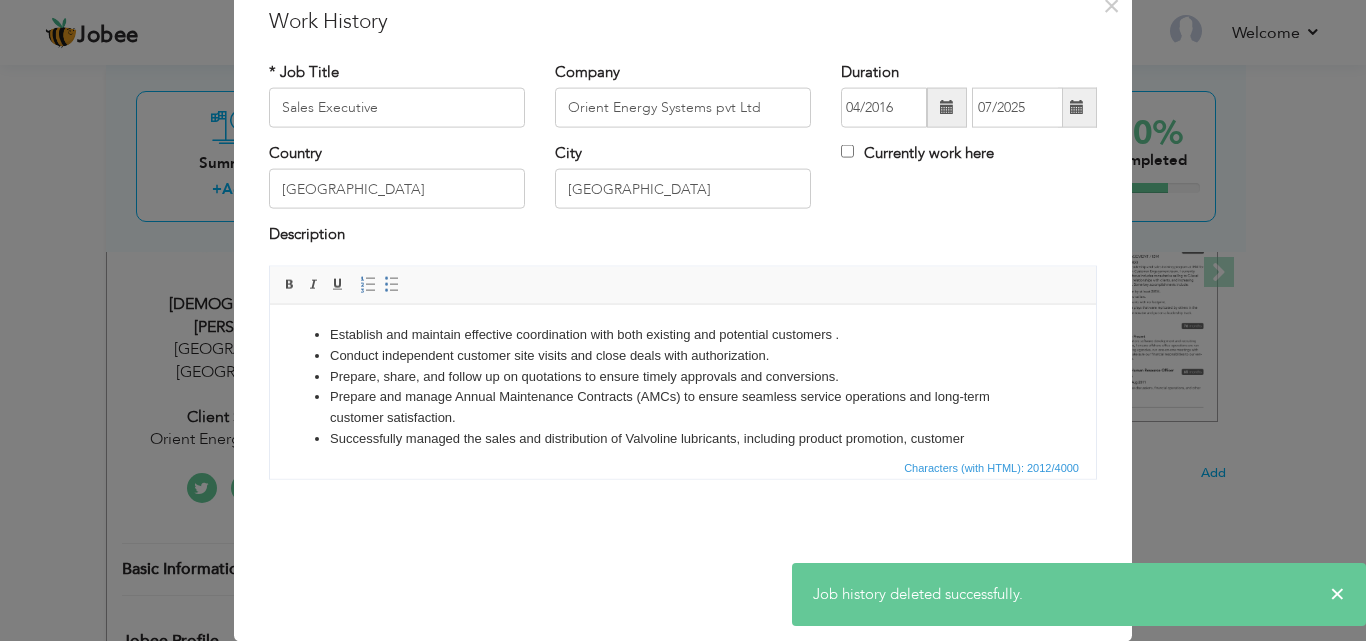 scroll, scrollTop: 0, scrollLeft: 0, axis: both 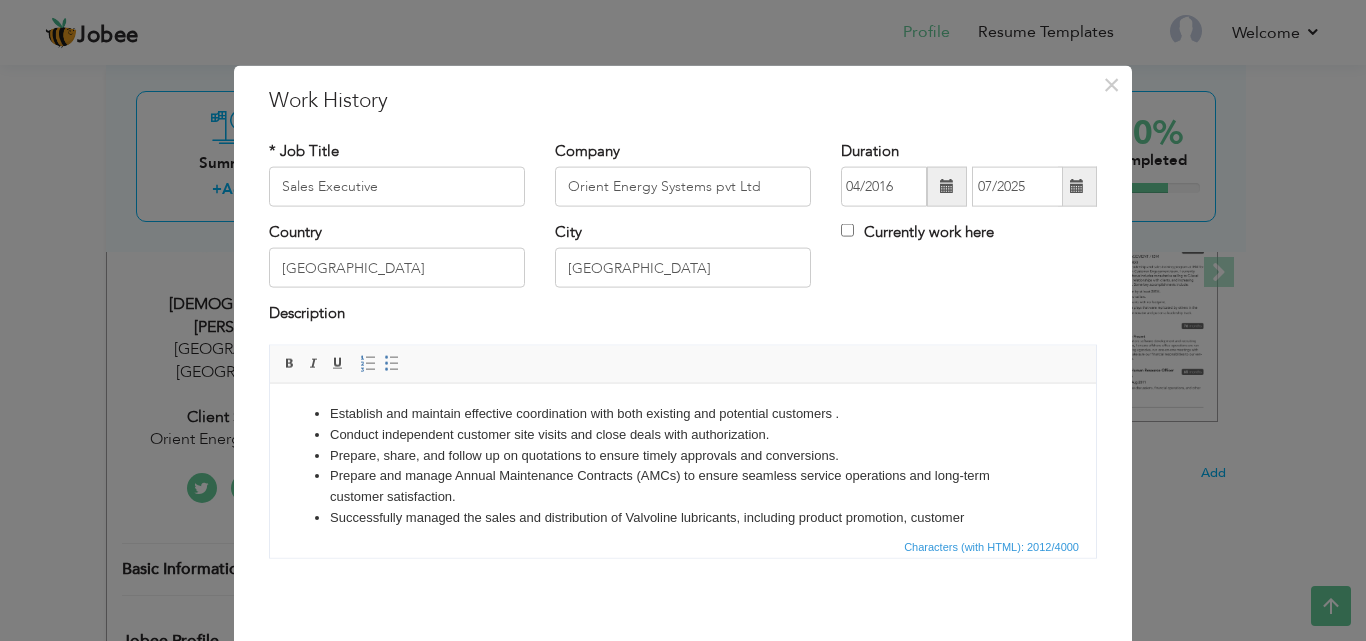 click at bounding box center [1077, 187] 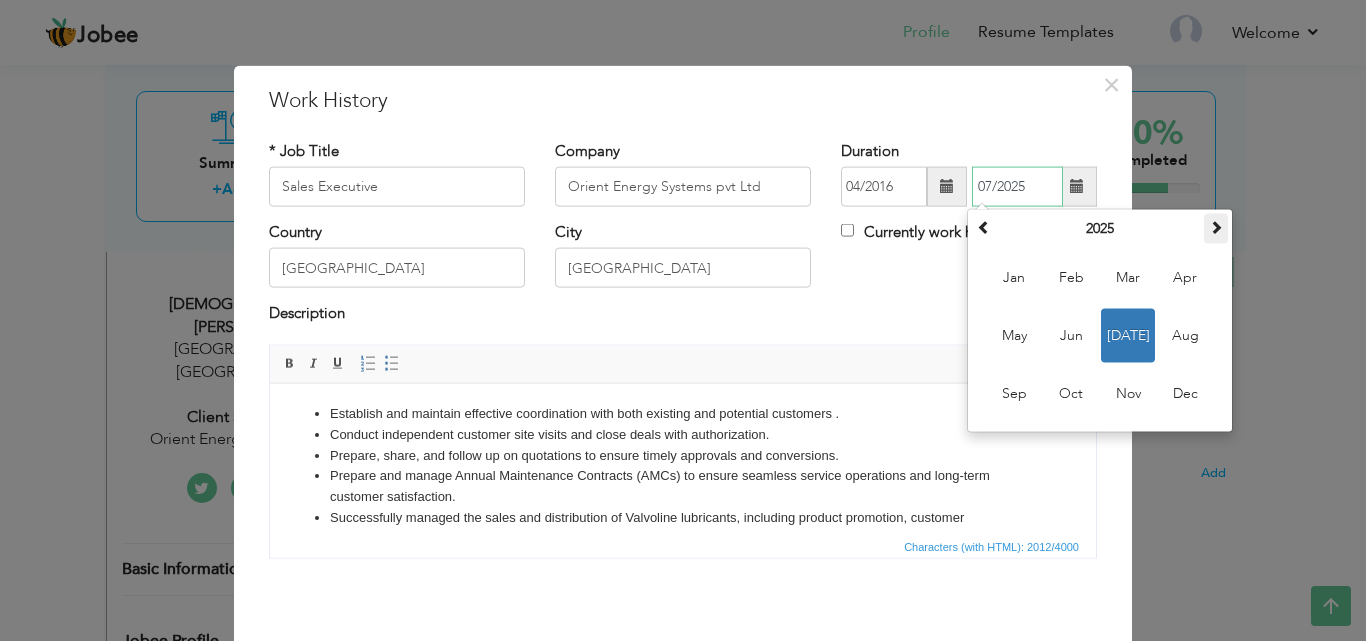 click at bounding box center (1216, 227) 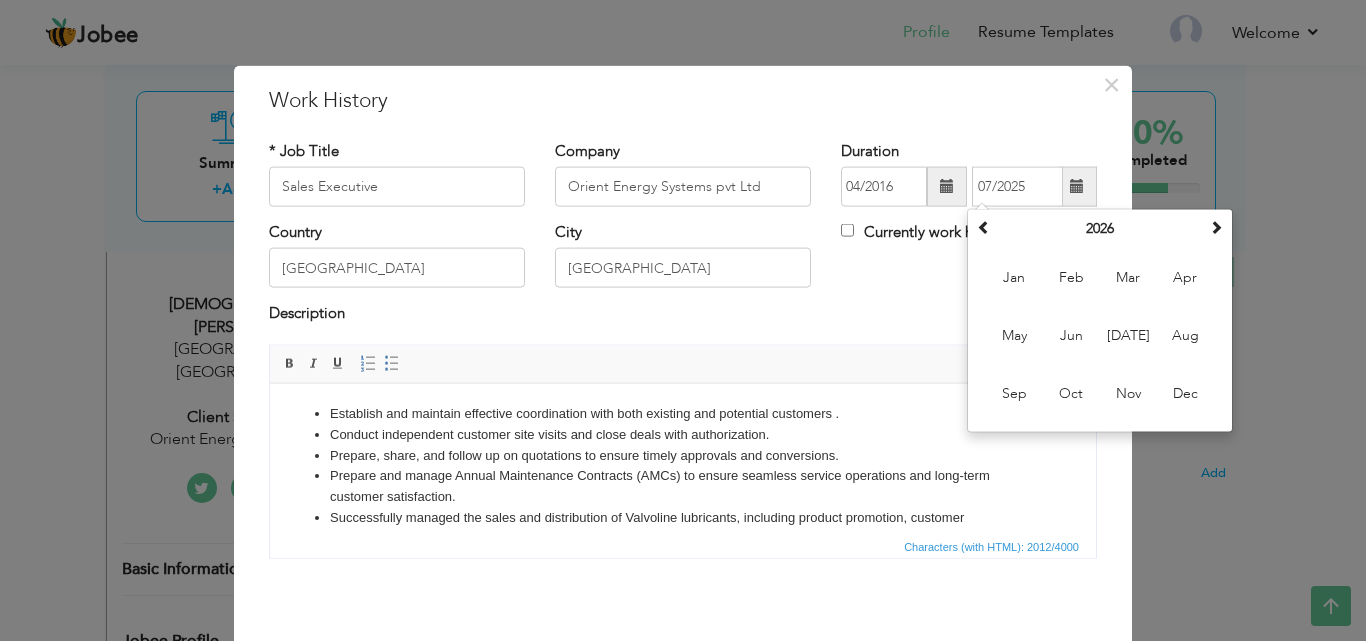 click on "Country
[GEOGRAPHIC_DATA]
City
[GEOGRAPHIC_DATA]
Currently work here" at bounding box center (683, 262) 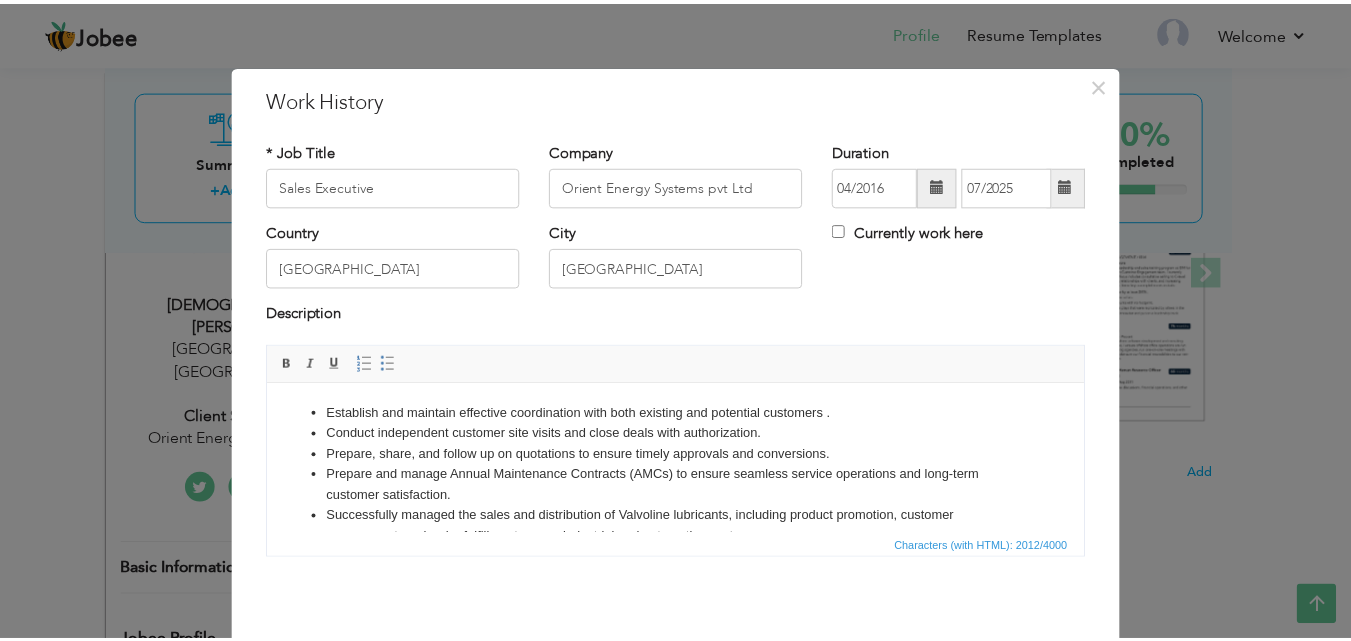 scroll, scrollTop: 79, scrollLeft: 0, axis: vertical 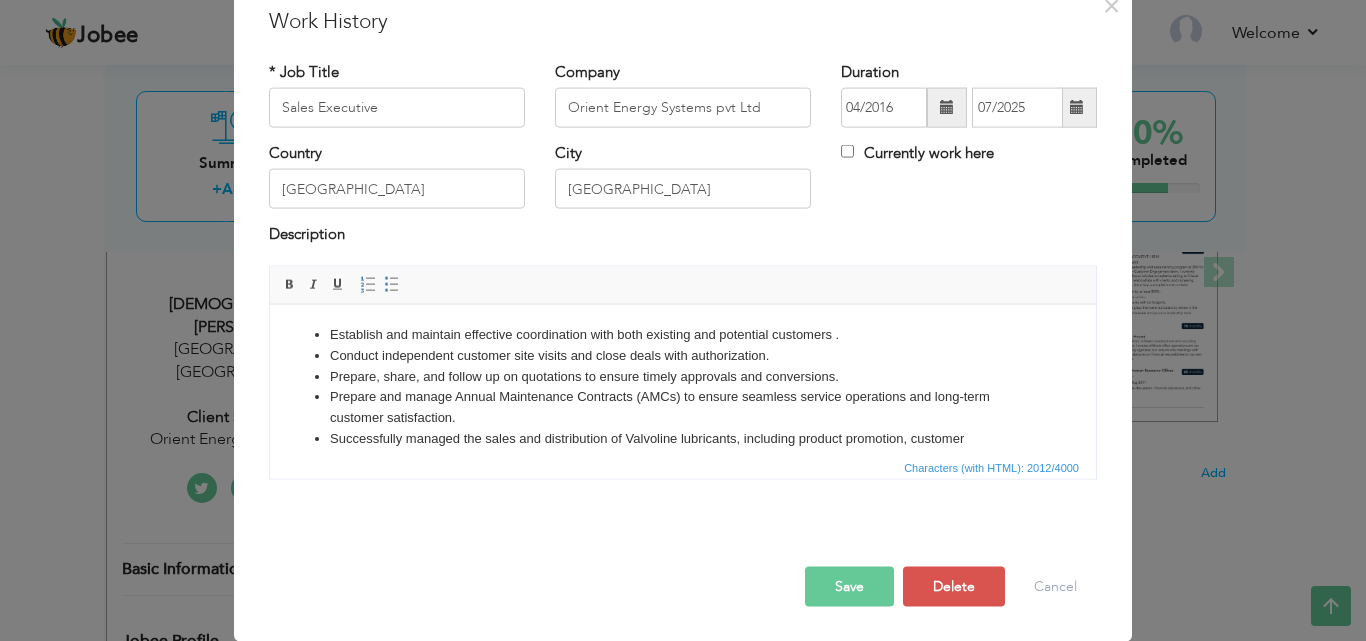 click on "Save" at bounding box center [849, 586] 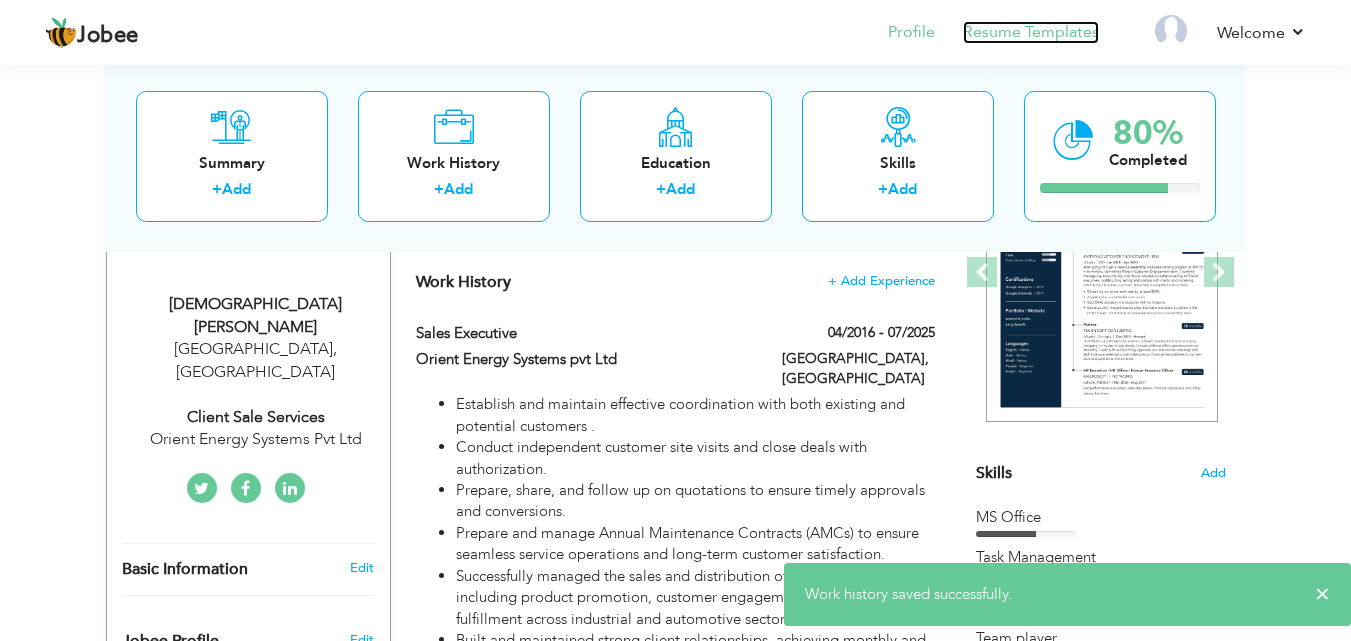 click on "Resume Templates" at bounding box center [1031, 32] 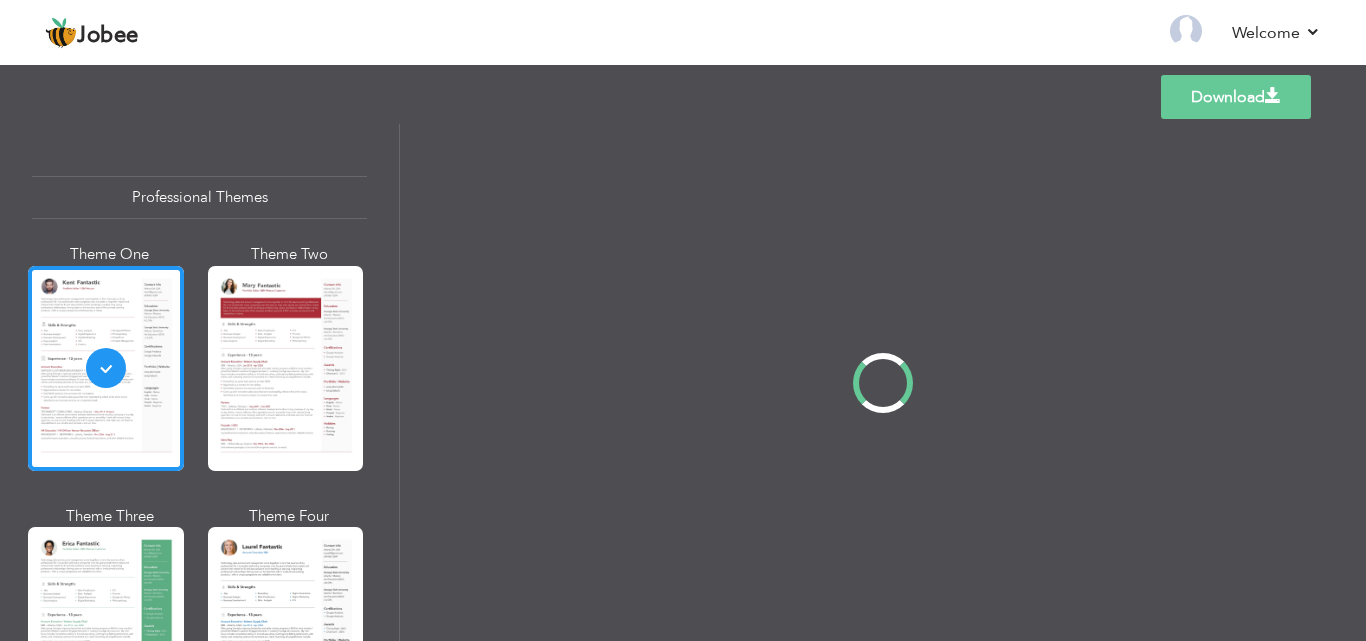scroll, scrollTop: 0, scrollLeft: 0, axis: both 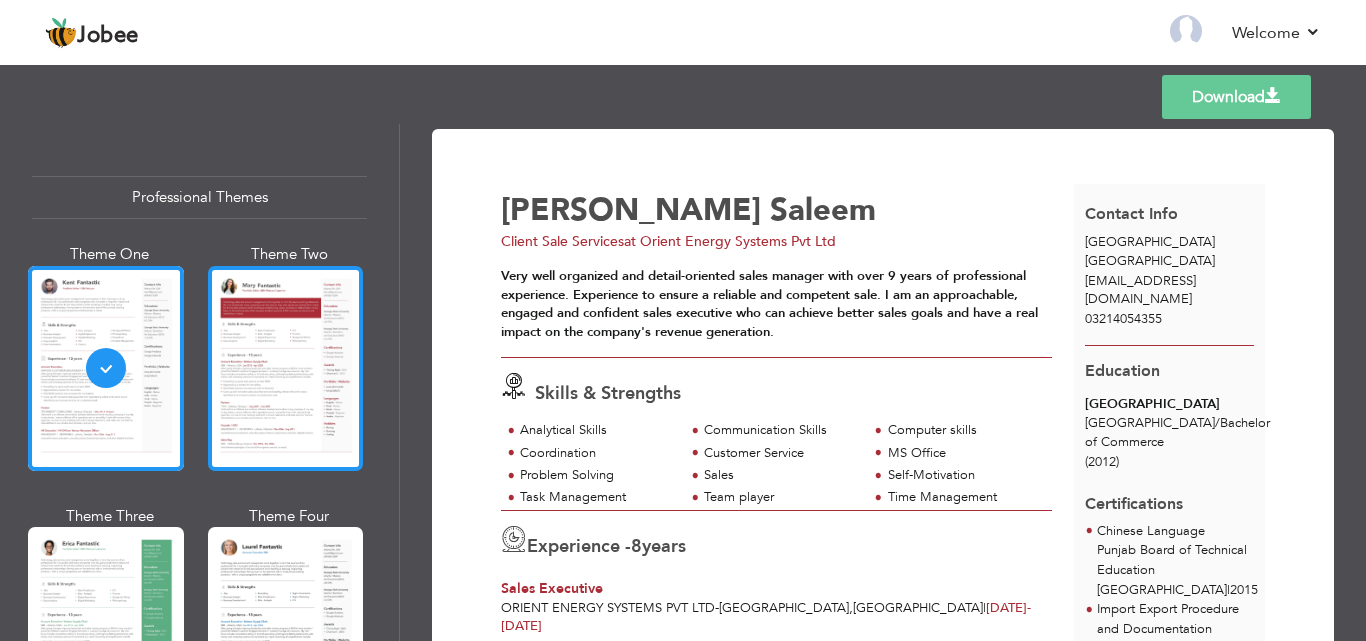 click at bounding box center [286, 368] 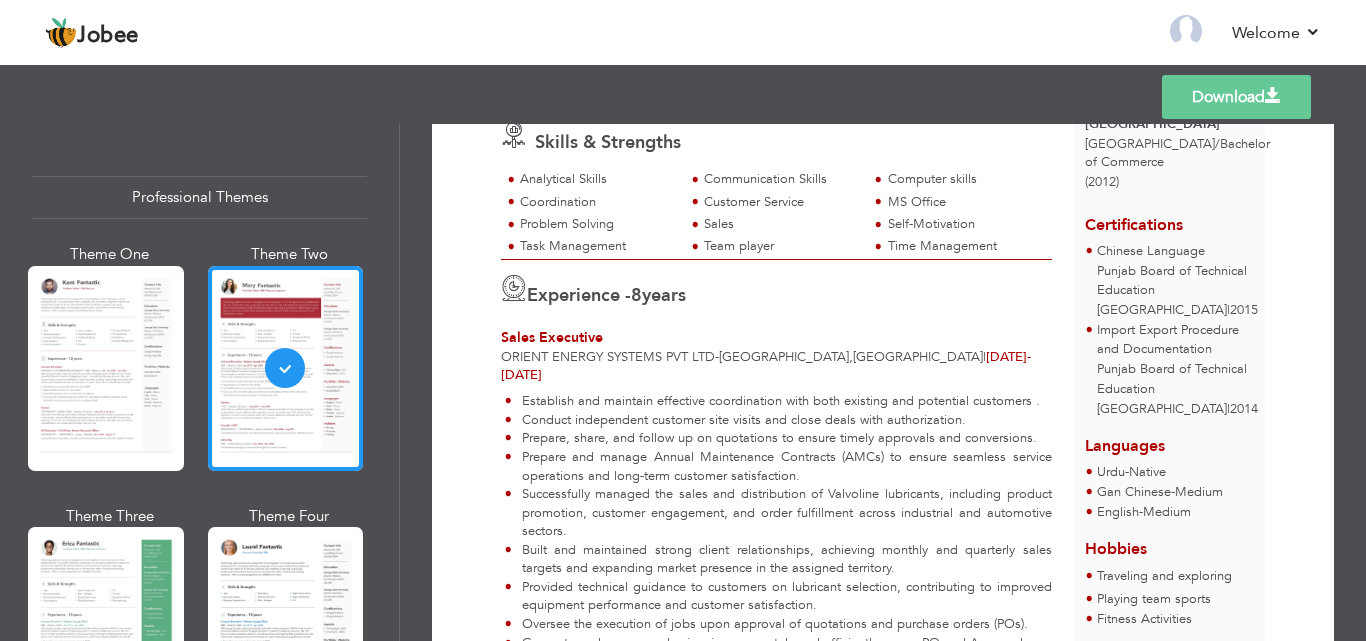 scroll, scrollTop: 183, scrollLeft: 0, axis: vertical 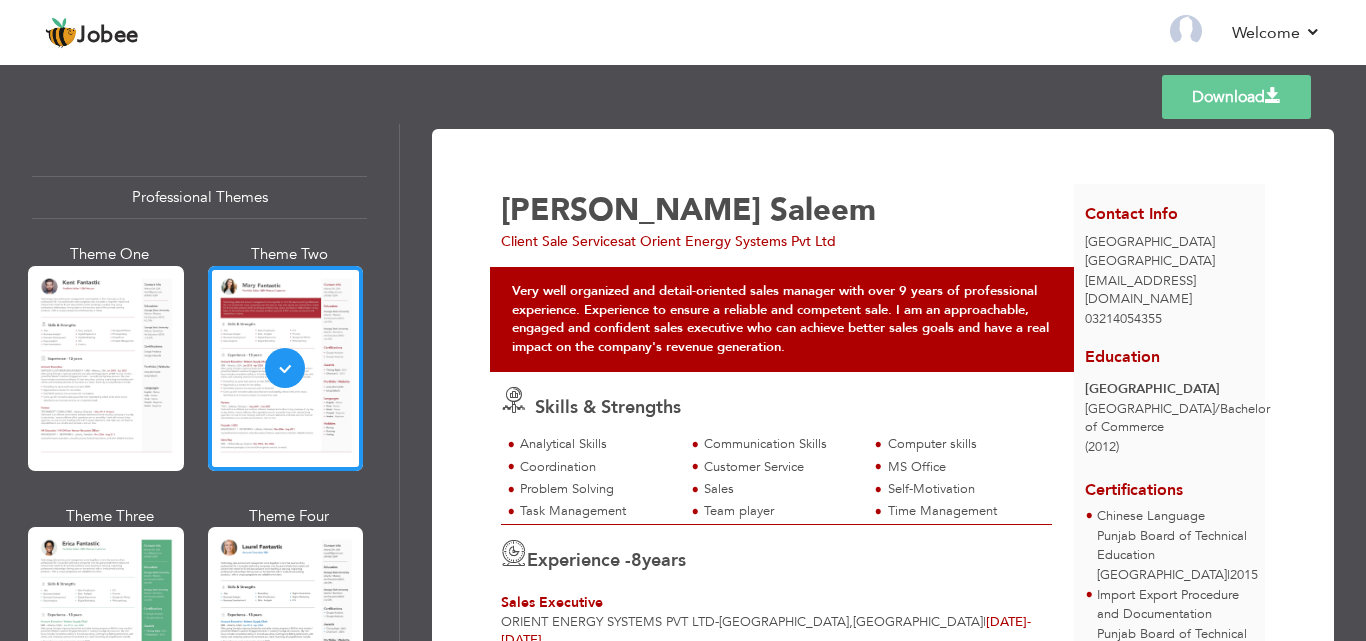 click on "Download" at bounding box center (1236, 97) 